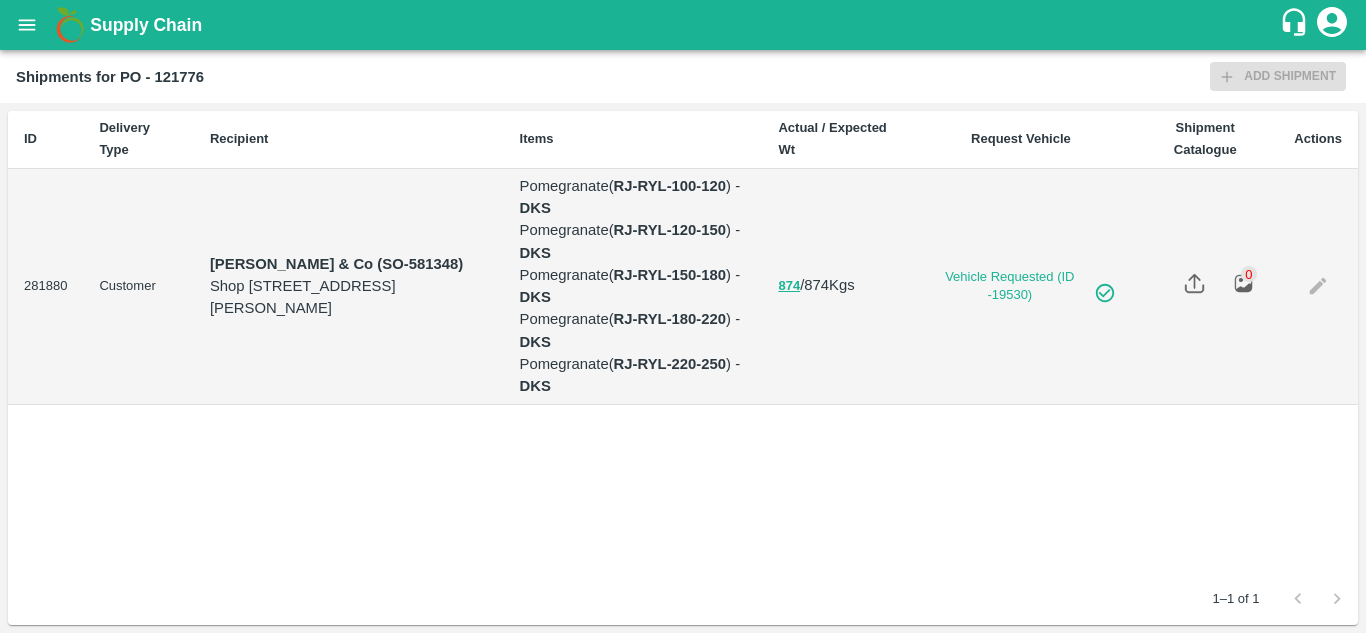 scroll, scrollTop: 0, scrollLeft: 0, axis: both 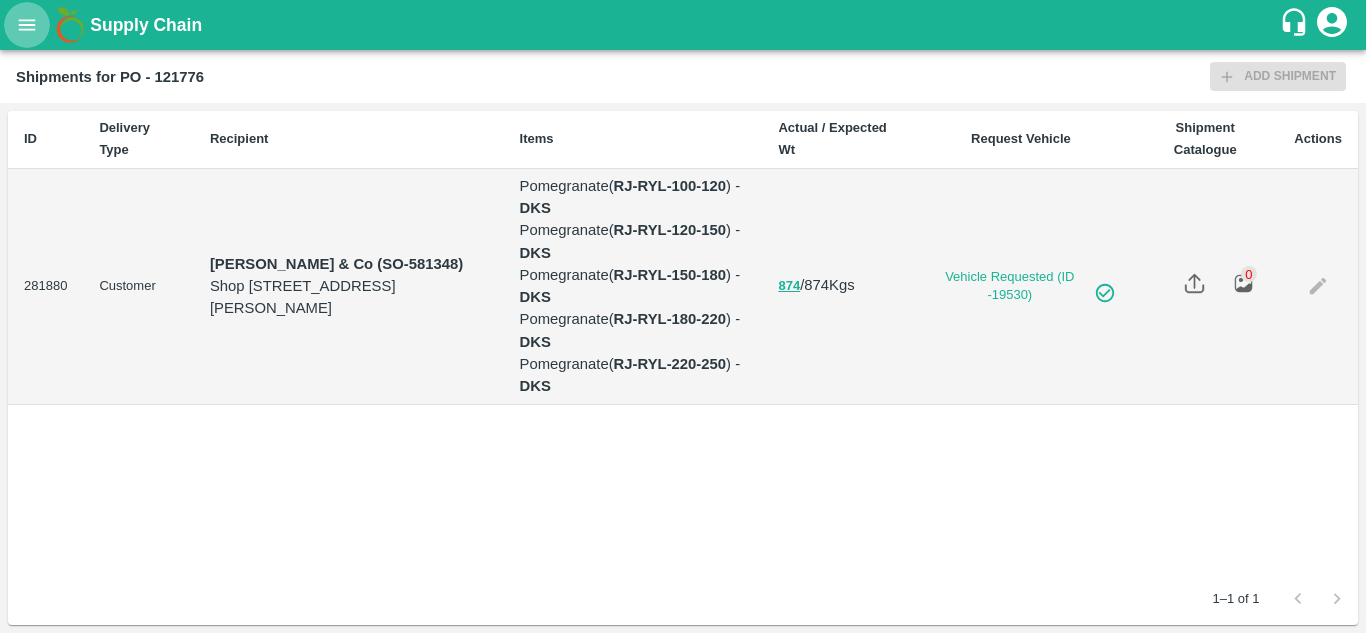 click at bounding box center (27, 25) 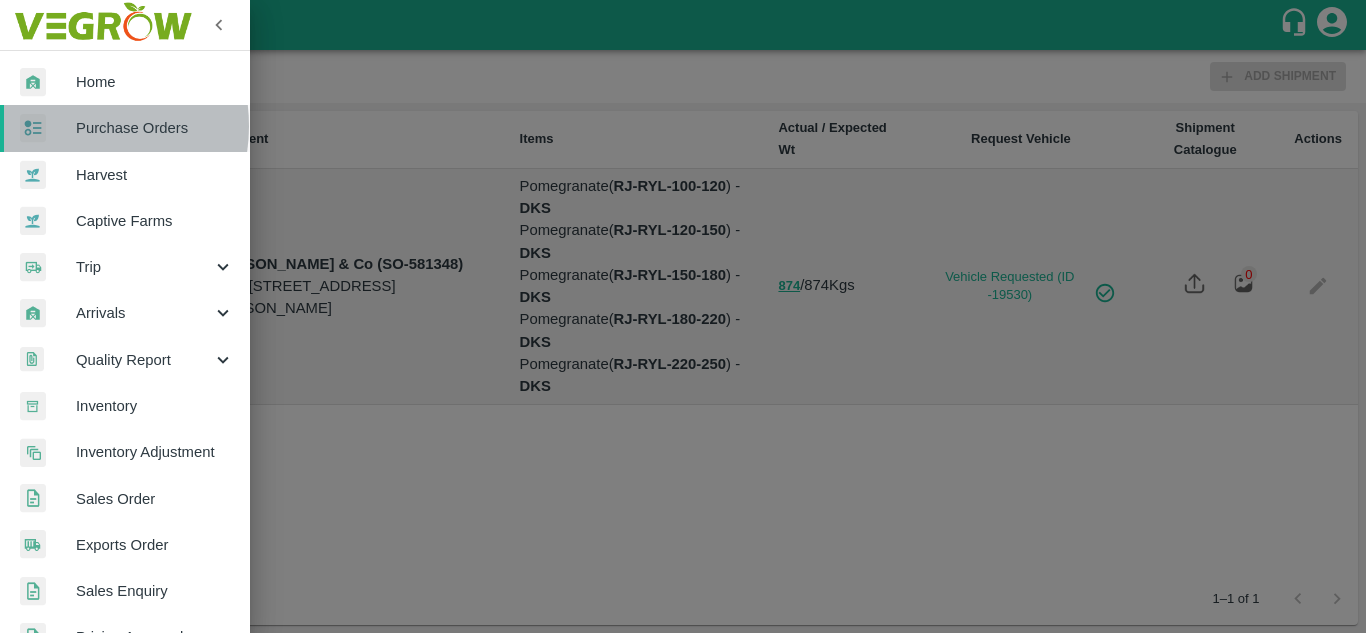 click at bounding box center (48, 128) 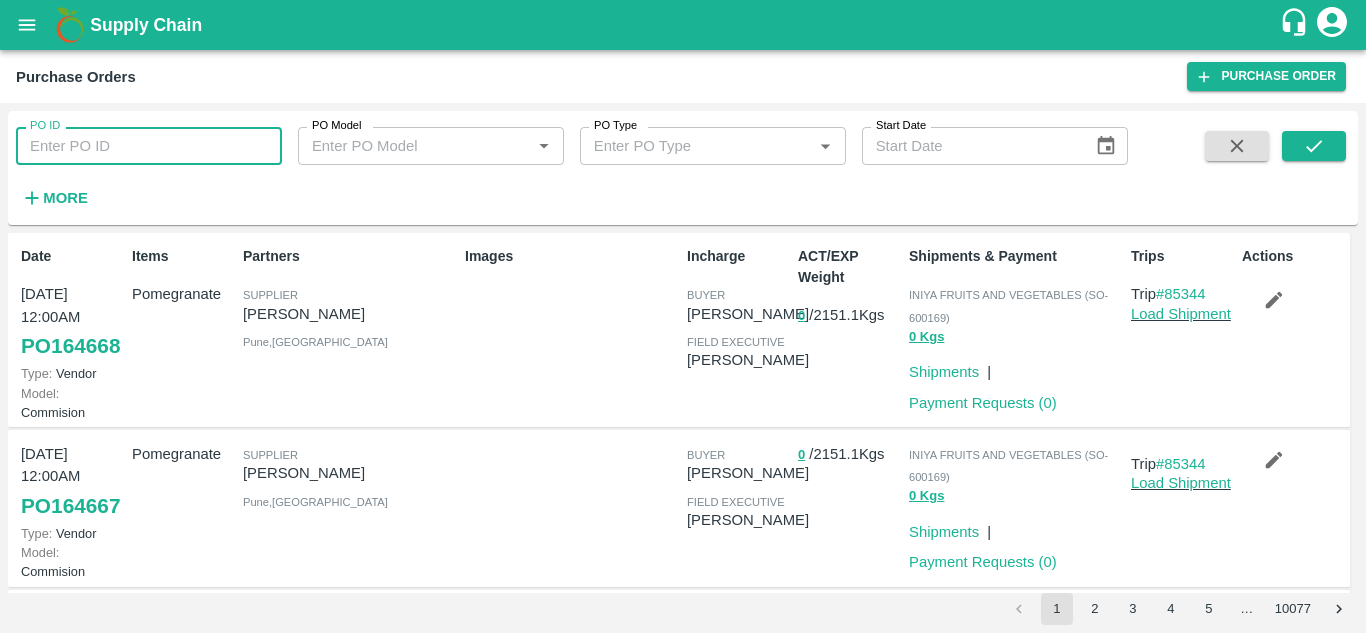 click on "PO ID" at bounding box center (149, 146) 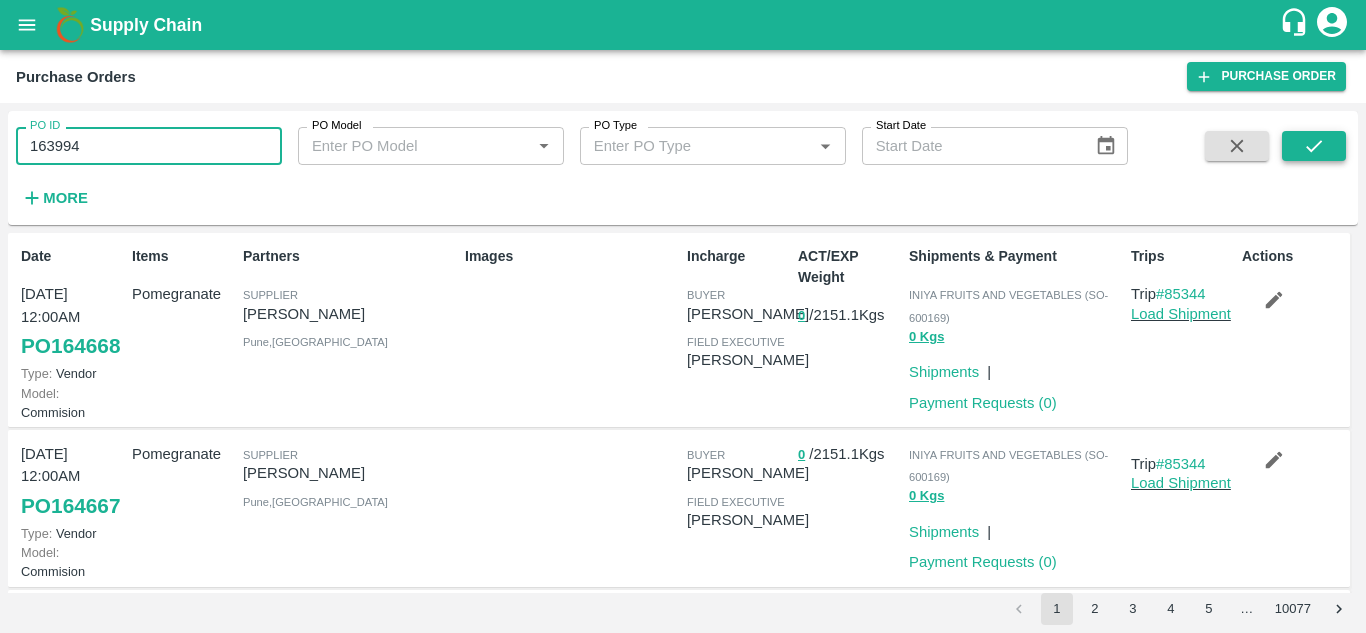type on "163994" 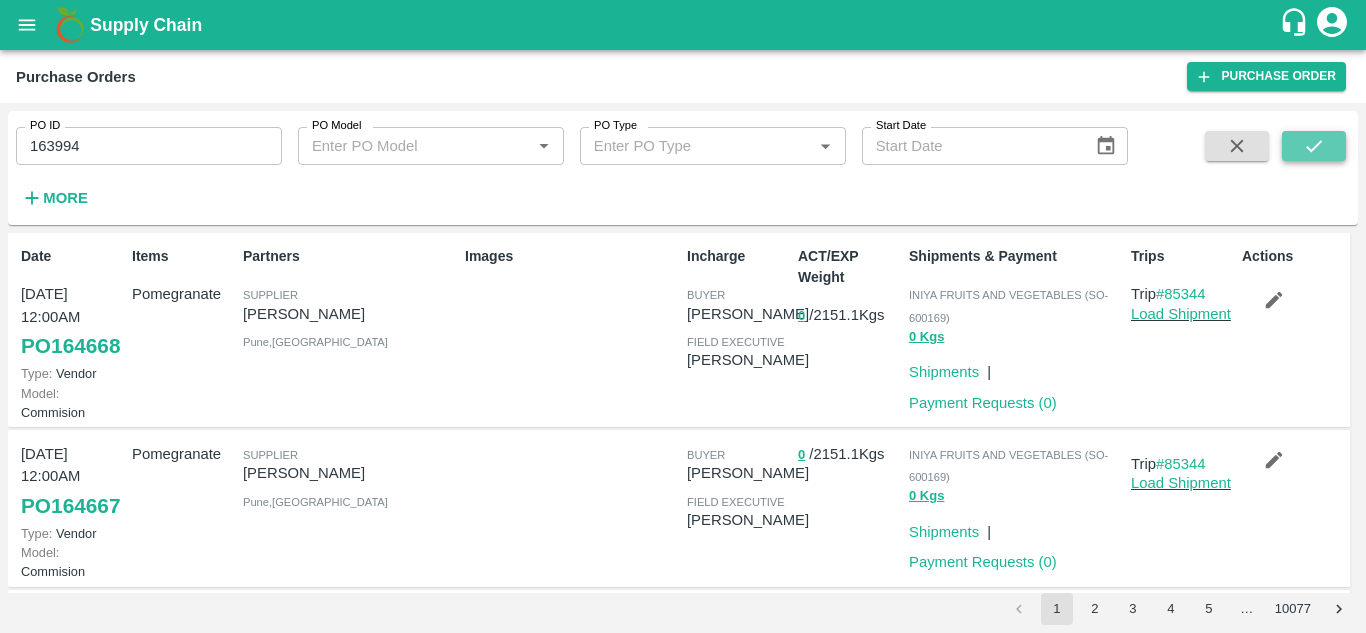 click 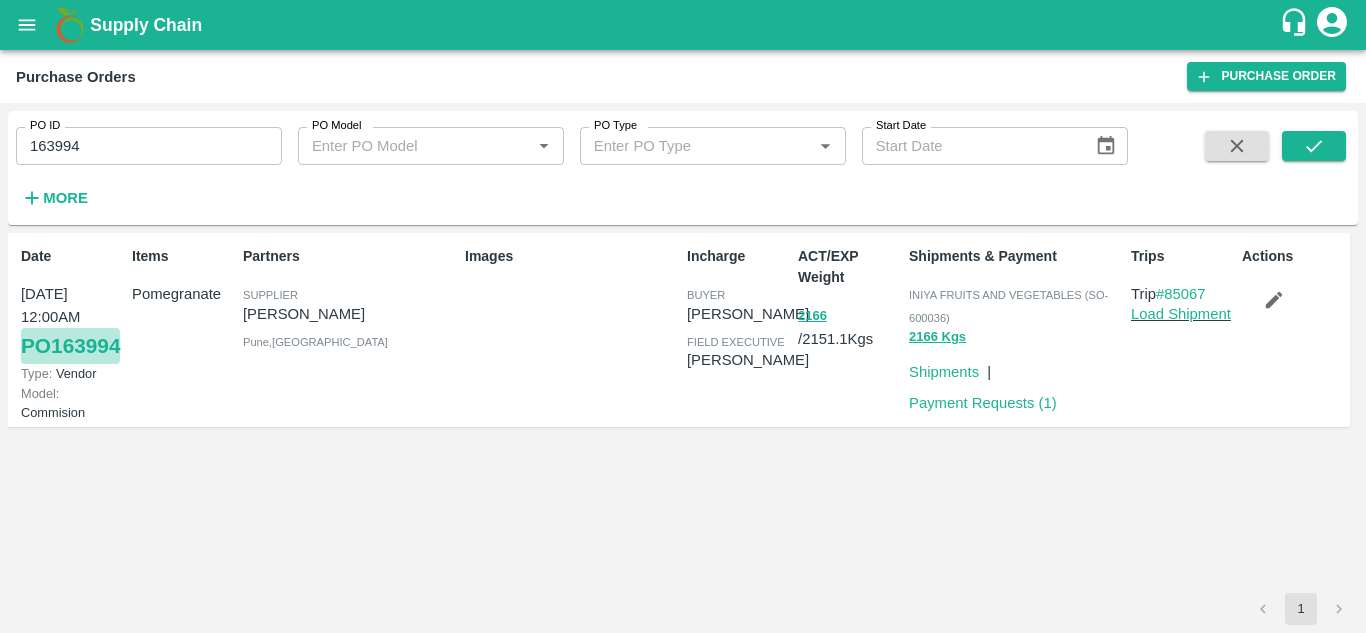 click on "PO  163994" at bounding box center (70, 346) 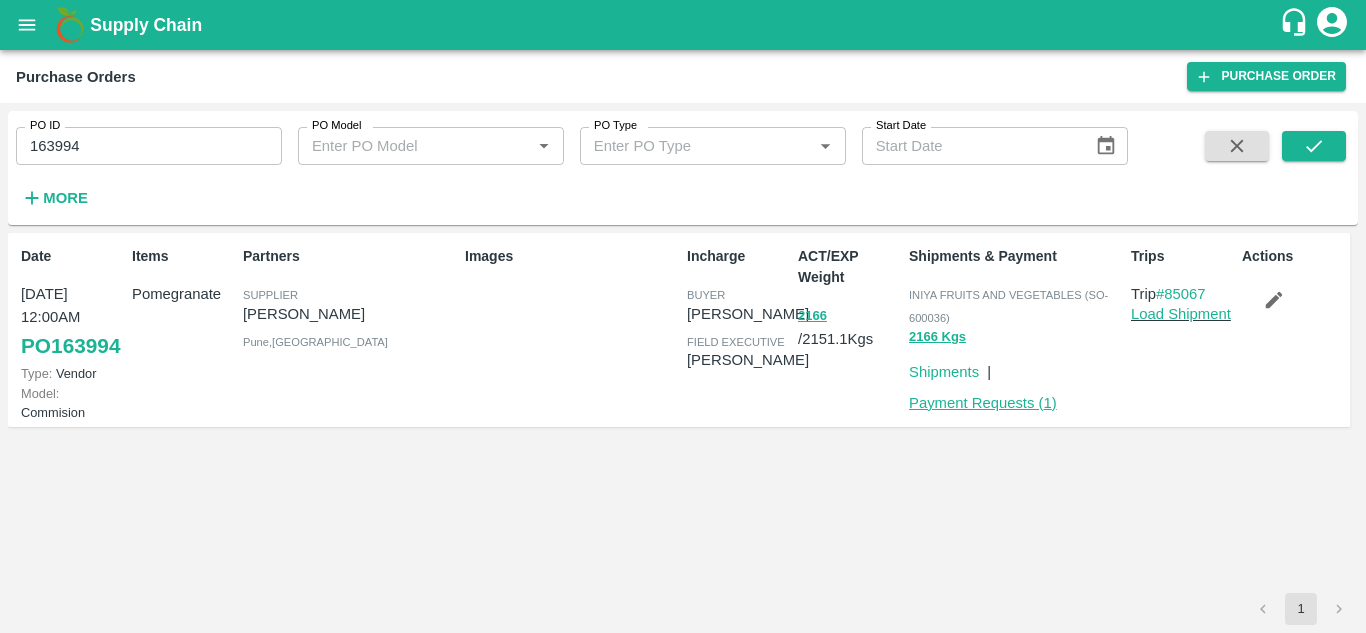 click on "Payment Requests ( 1 )" at bounding box center [983, 403] 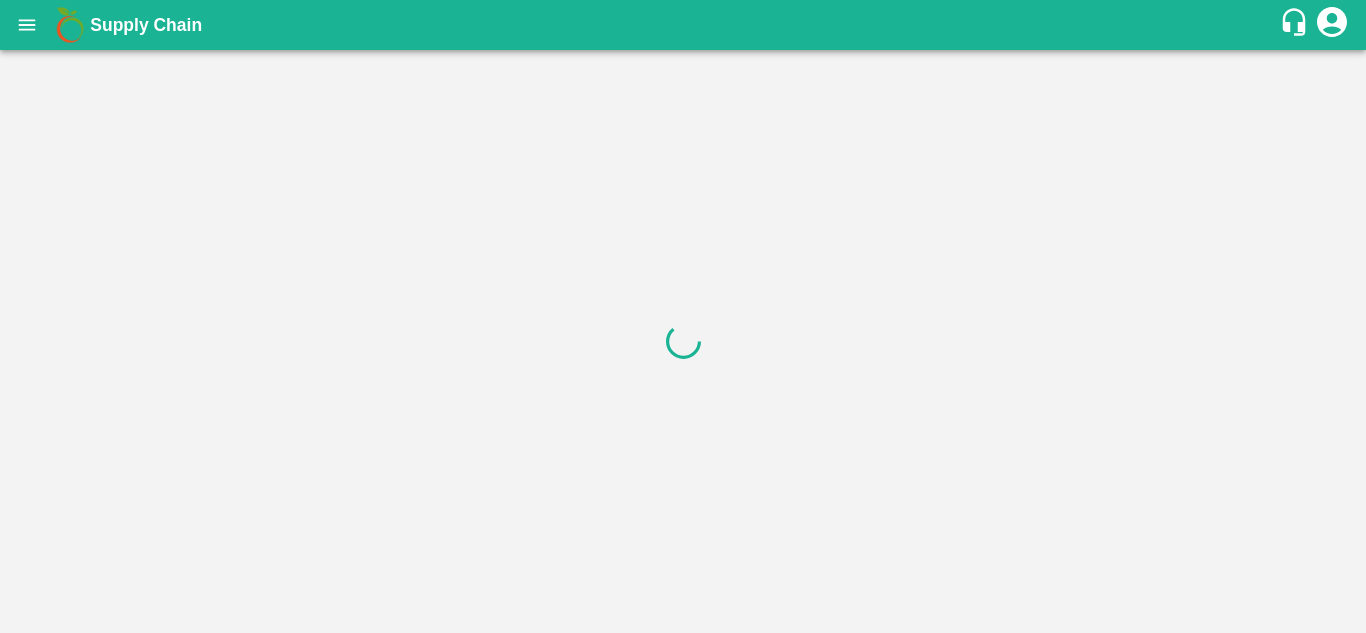 scroll, scrollTop: 0, scrollLeft: 0, axis: both 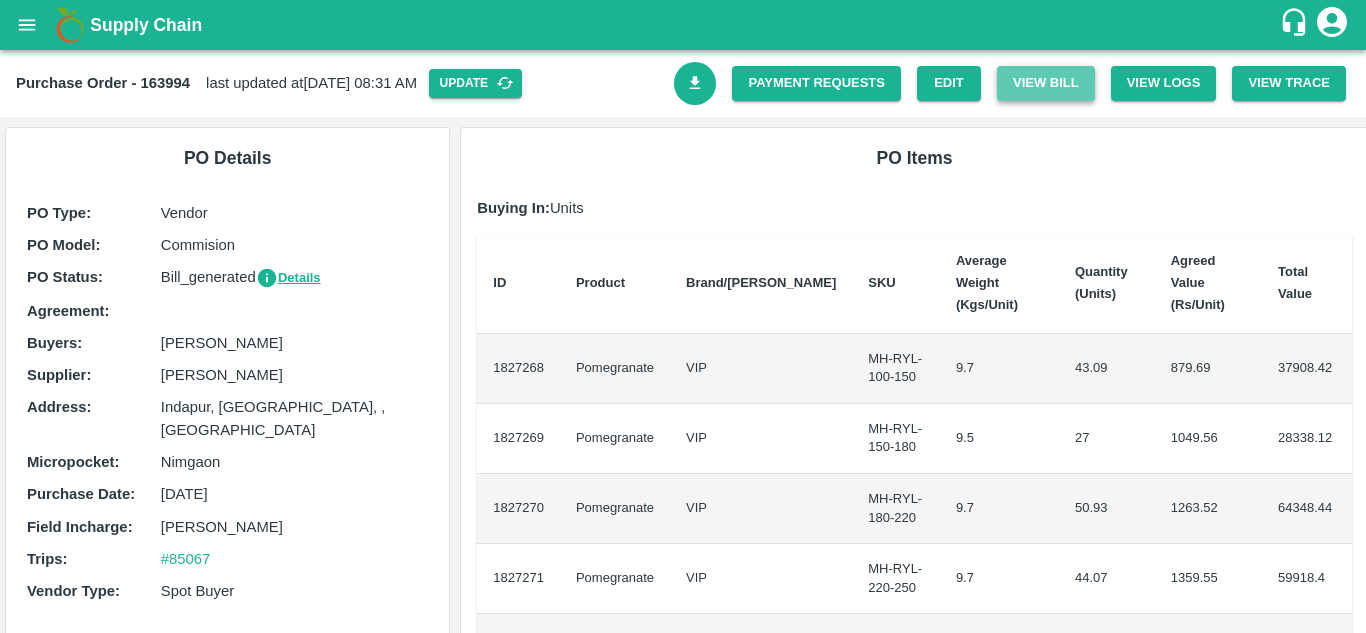 click on "View Bill" at bounding box center (1046, 83) 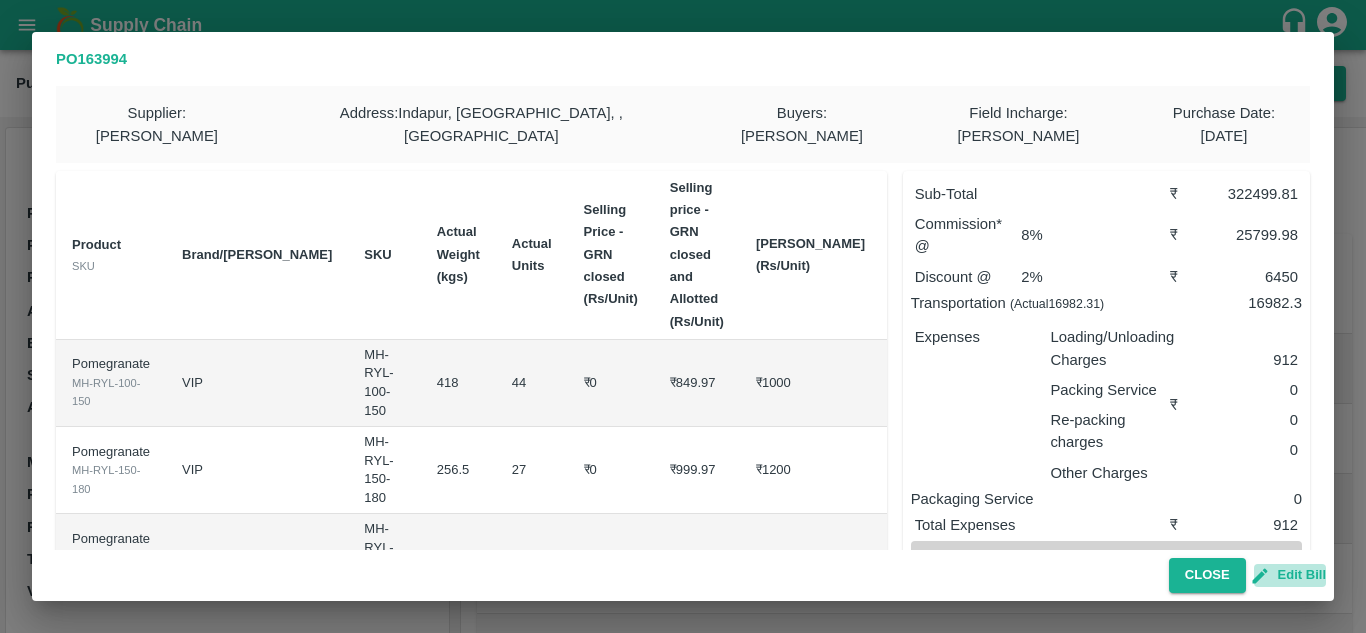 click on "Edit Bill" at bounding box center [1290, 575] 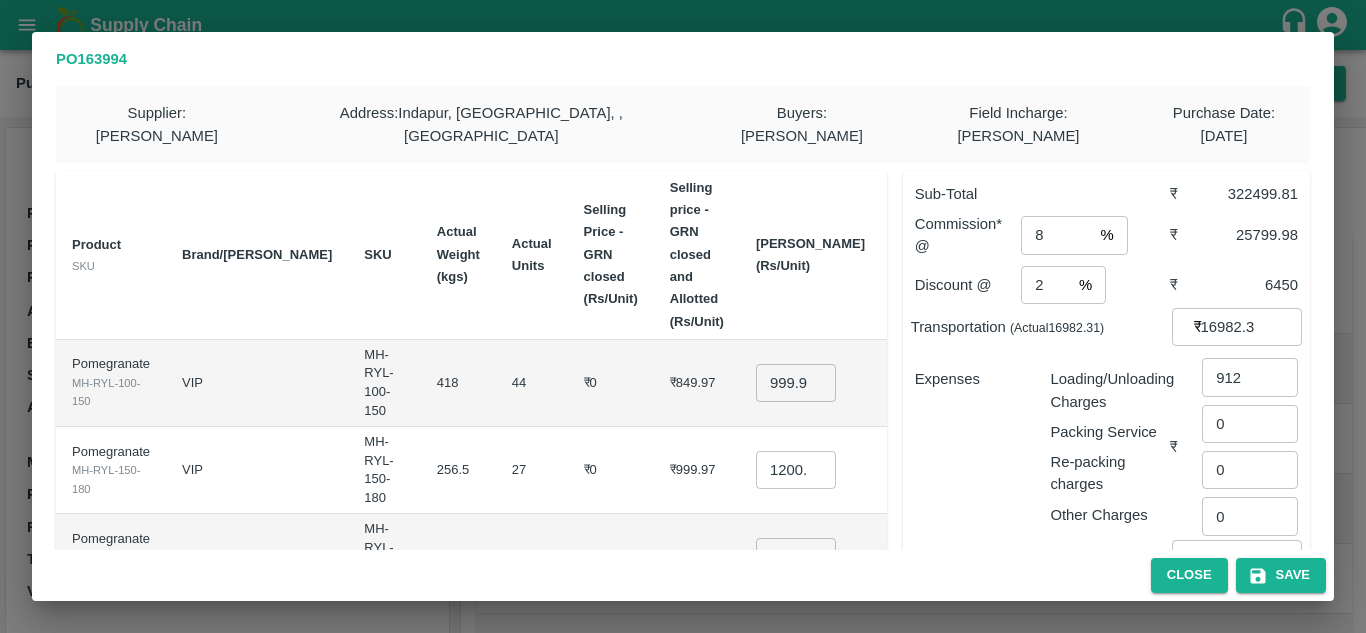 click on "999.9985" at bounding box center (796, 383) 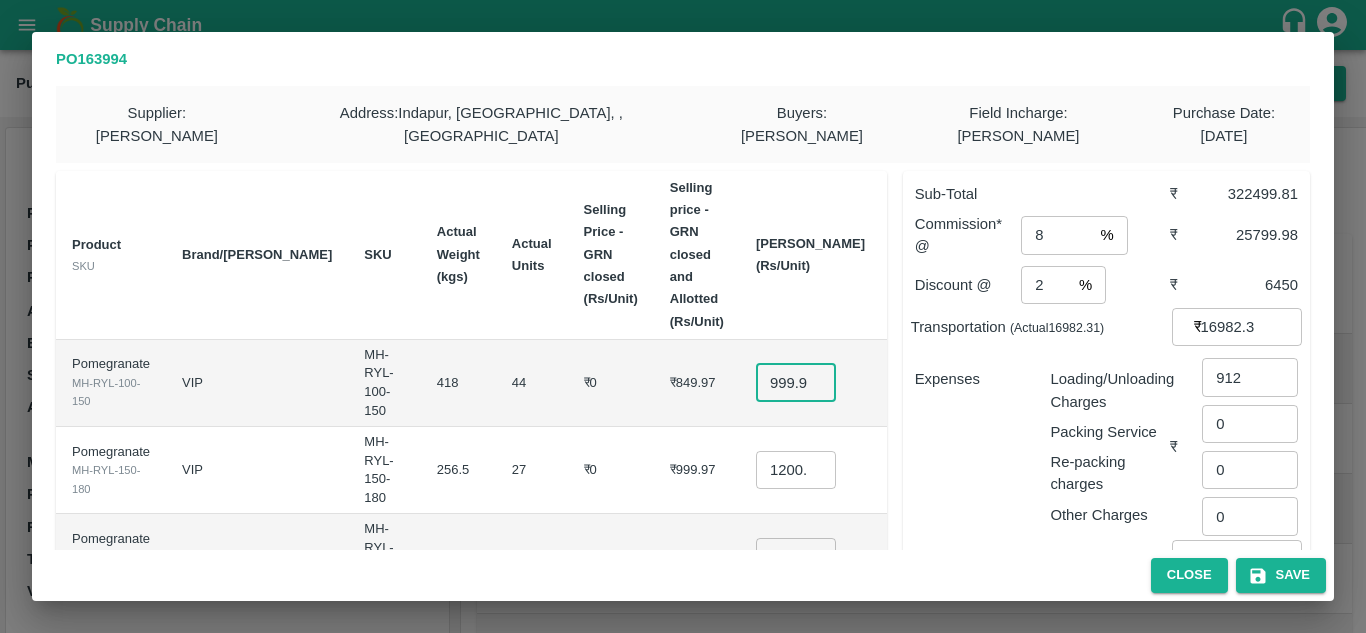 click on "999.9985" at bounding box center (796, 383) 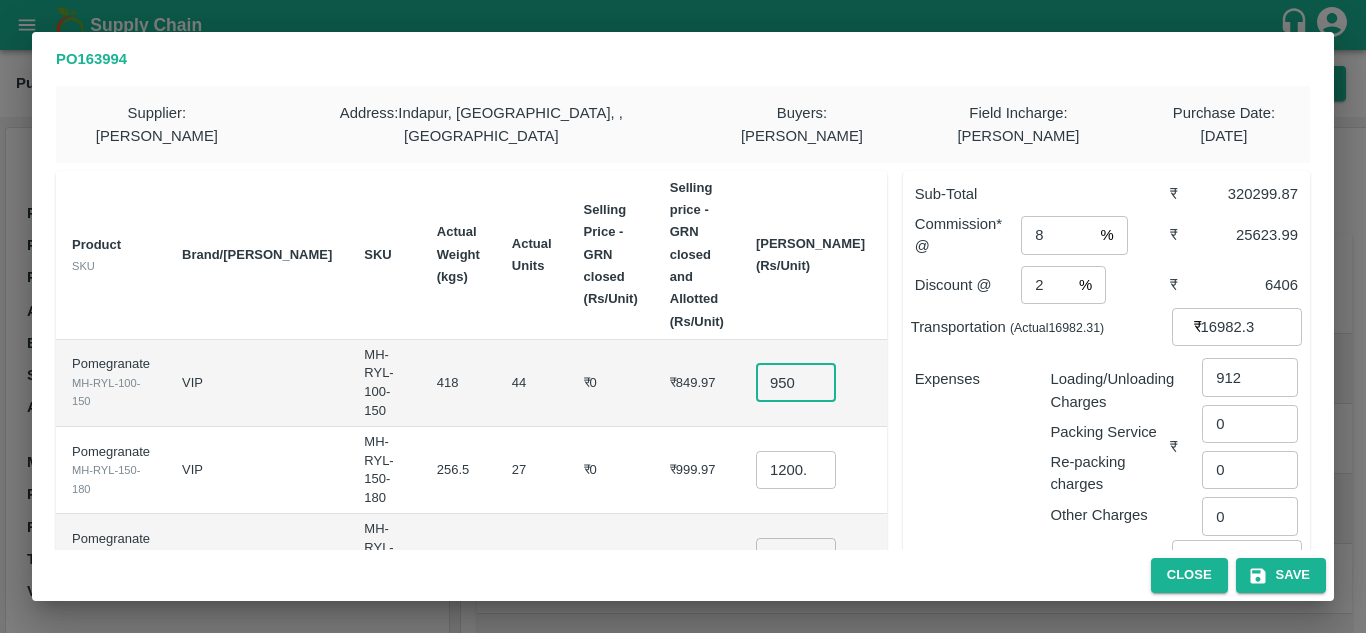 type on "950" 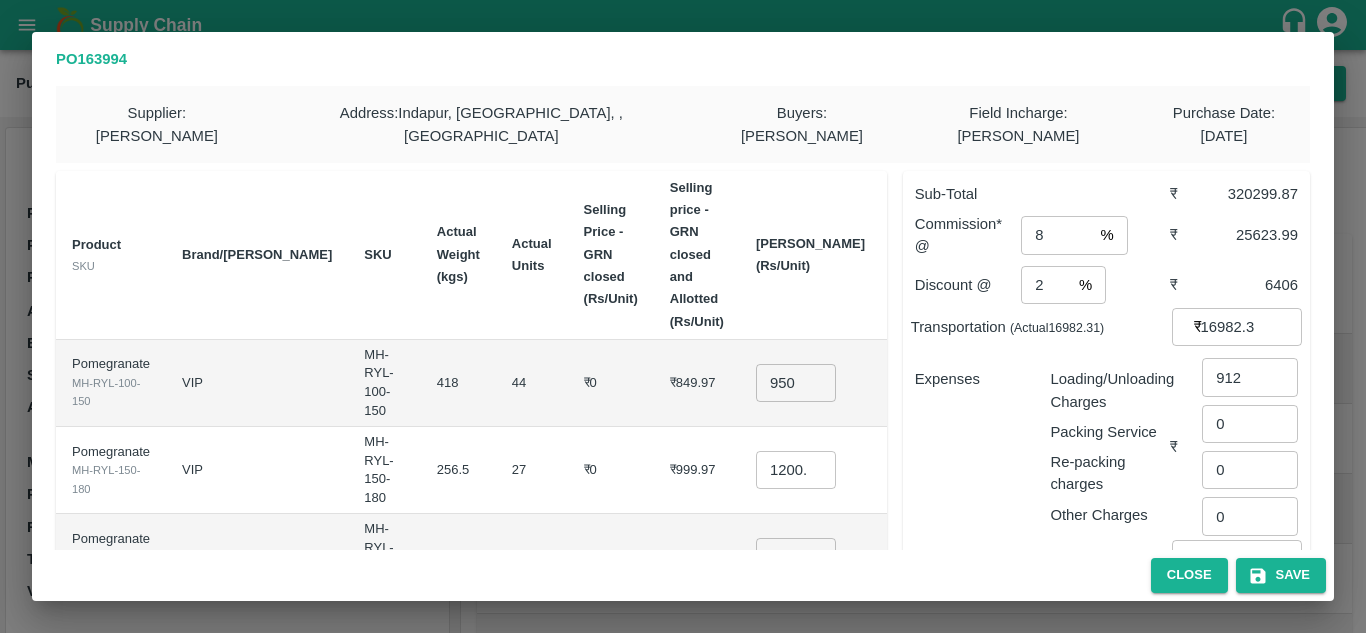 click on "₹0" at bounding box center [611, 383] 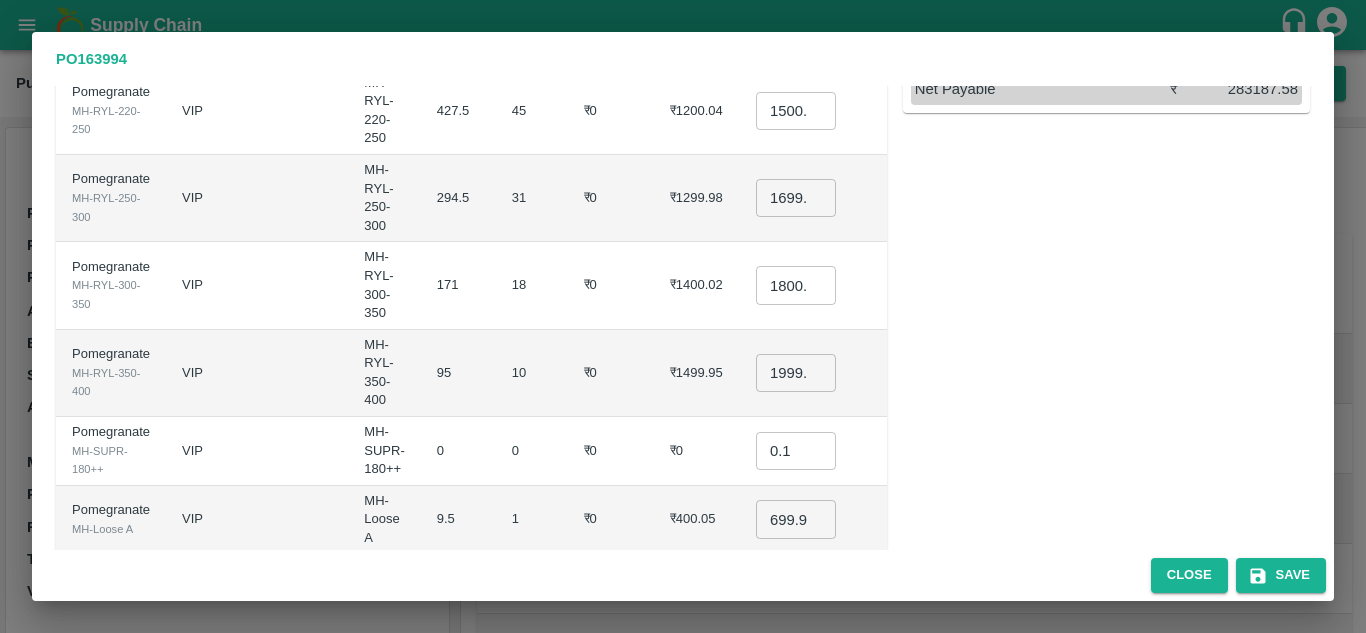 scroll, scrollTop: 571, scrollLeft: 0, axis: vertical 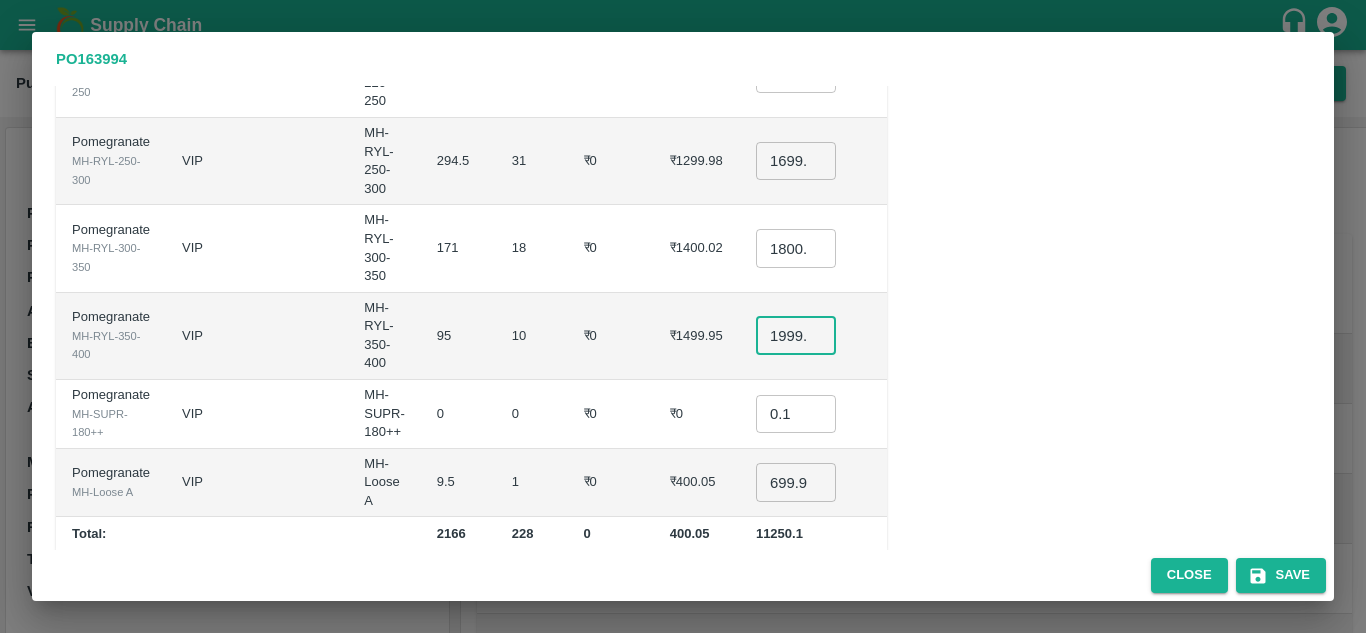 click on "1999.997" at bounding box center [796, 336] 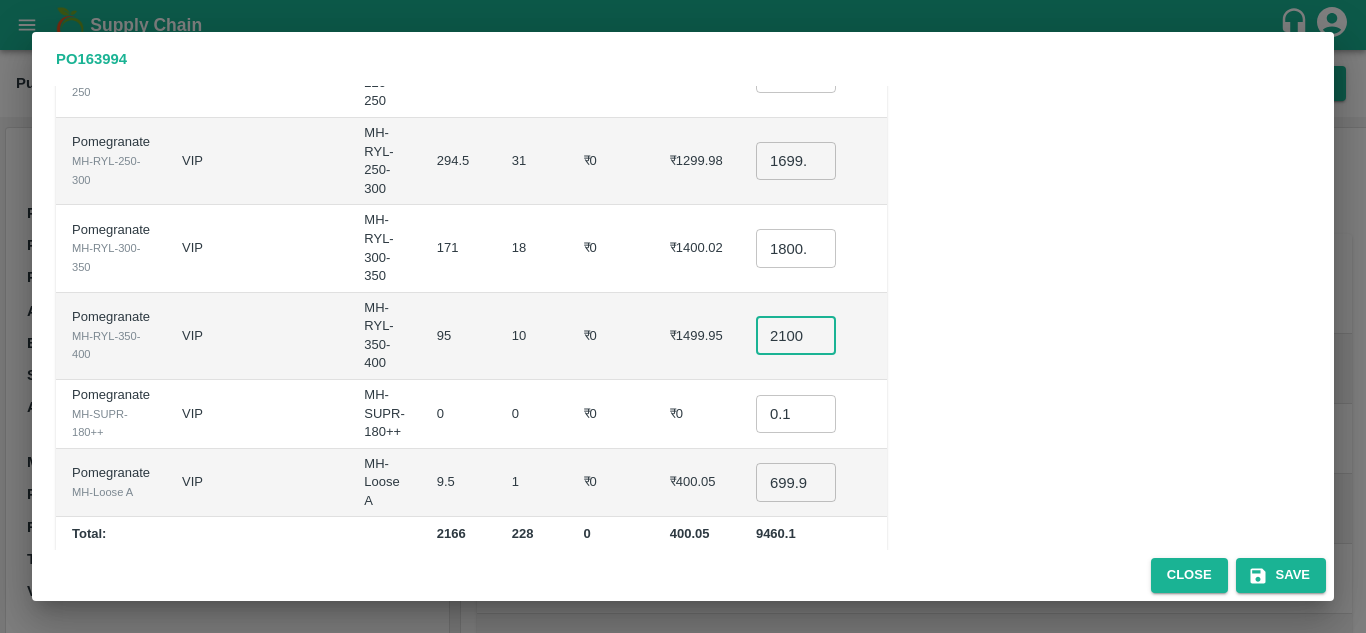 scroll, scrollTop: 0, scrollLeft: 4, axis: horizontal 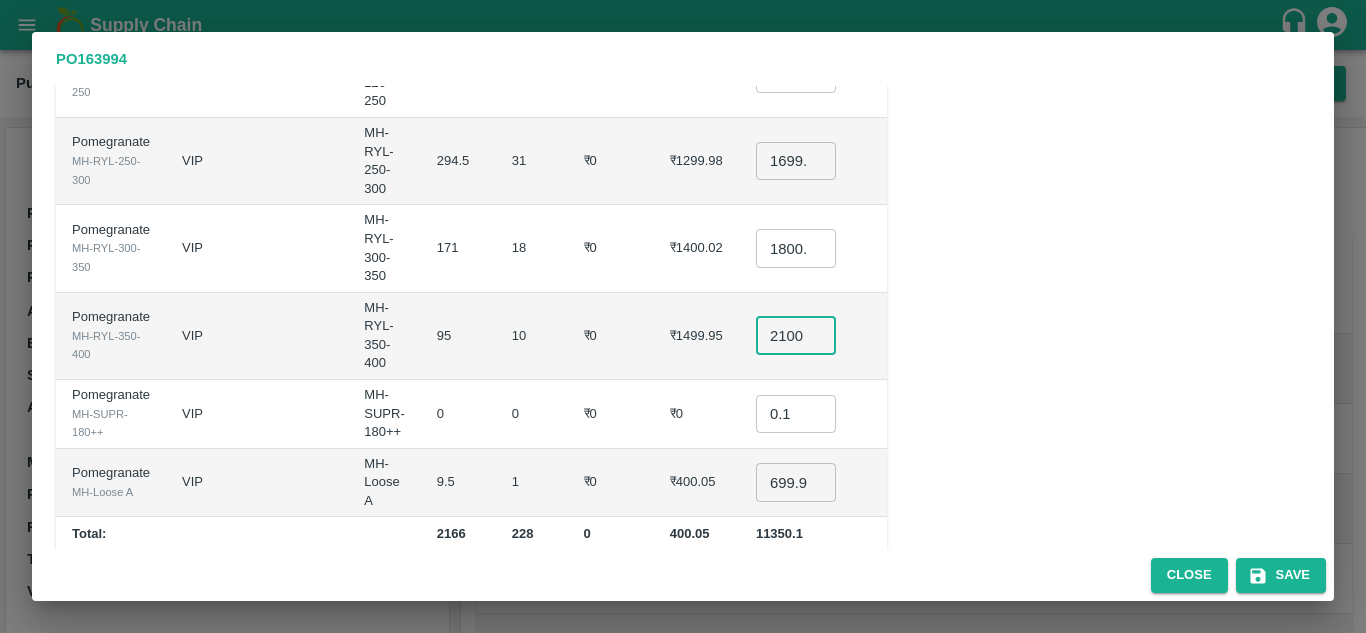 type on "2100" 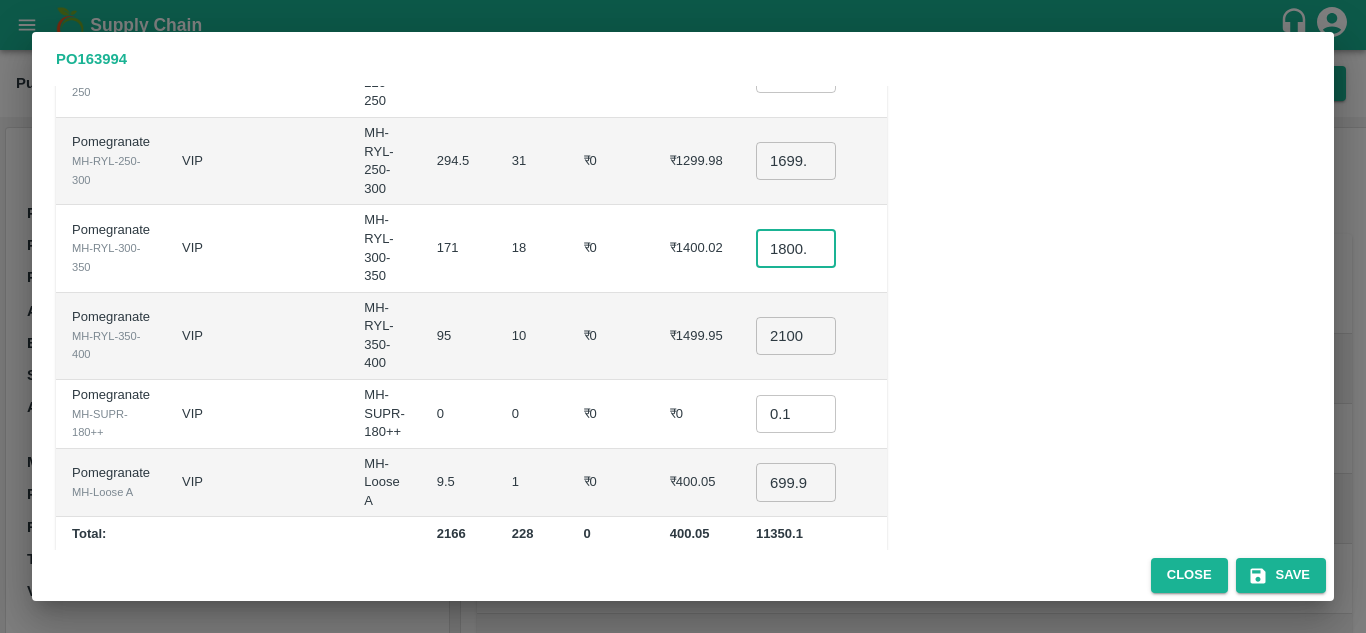 scroll, scrollTop: 0, scrollLeft: 0, axis: both 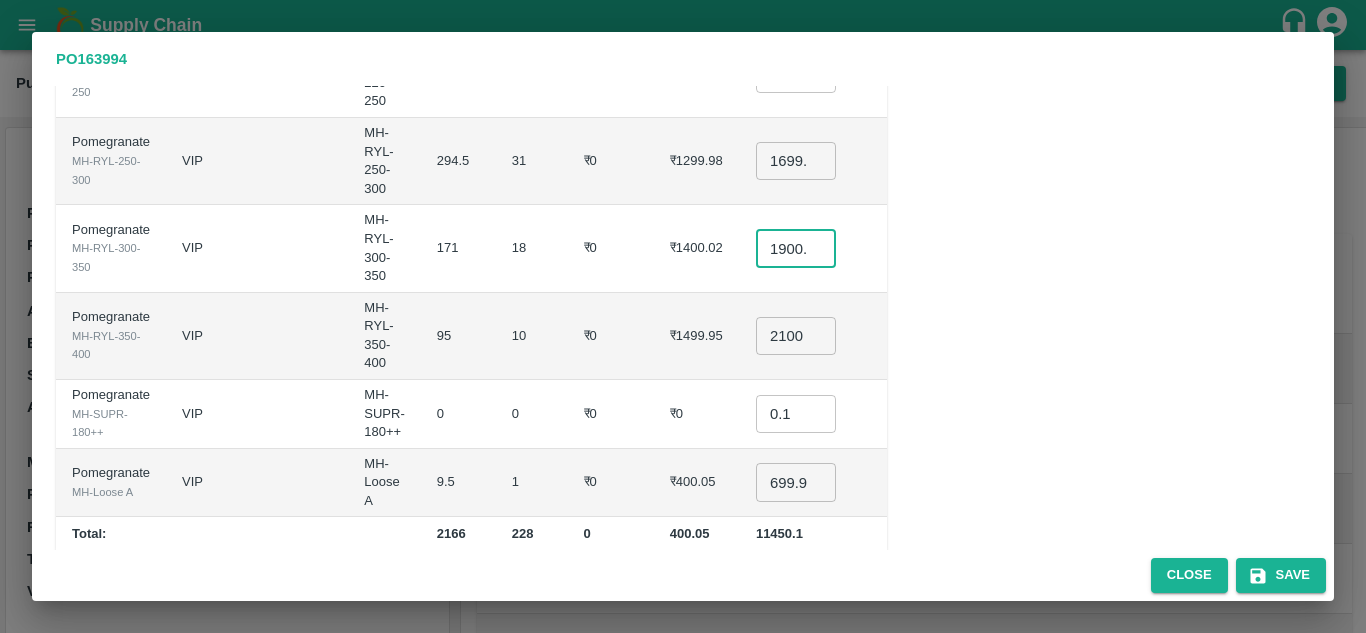 type on "1900.003" 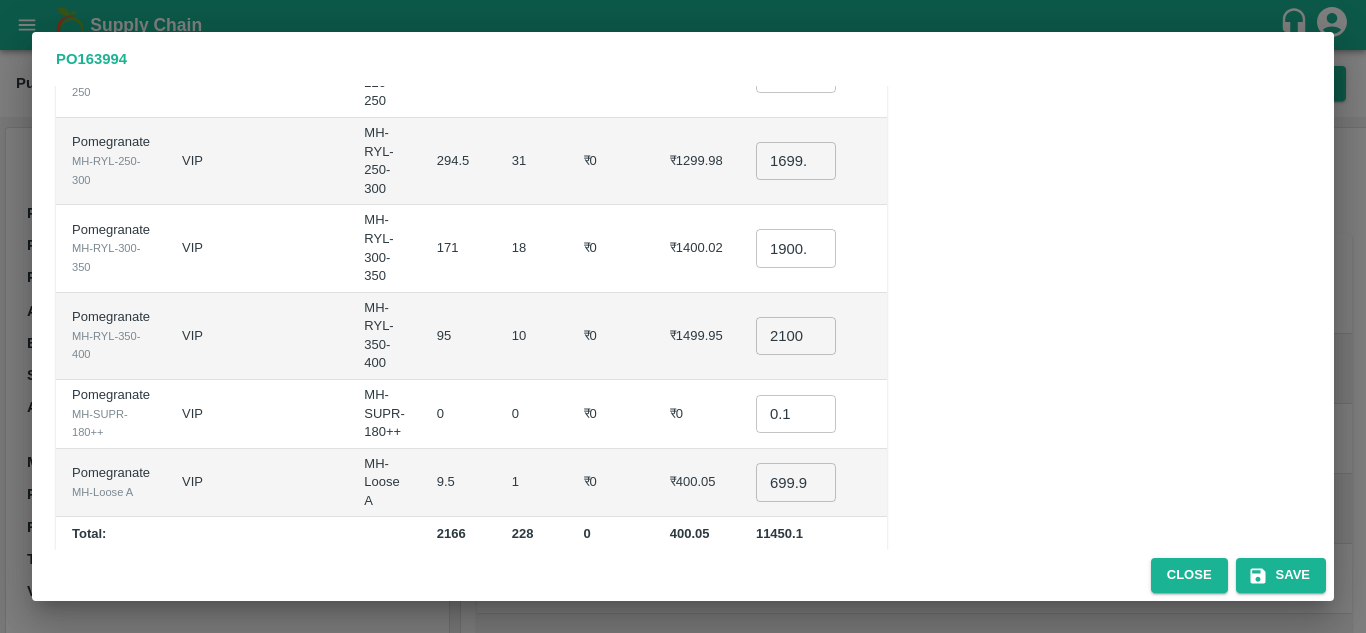 click on "₹0" at bounding box center [611, 248] 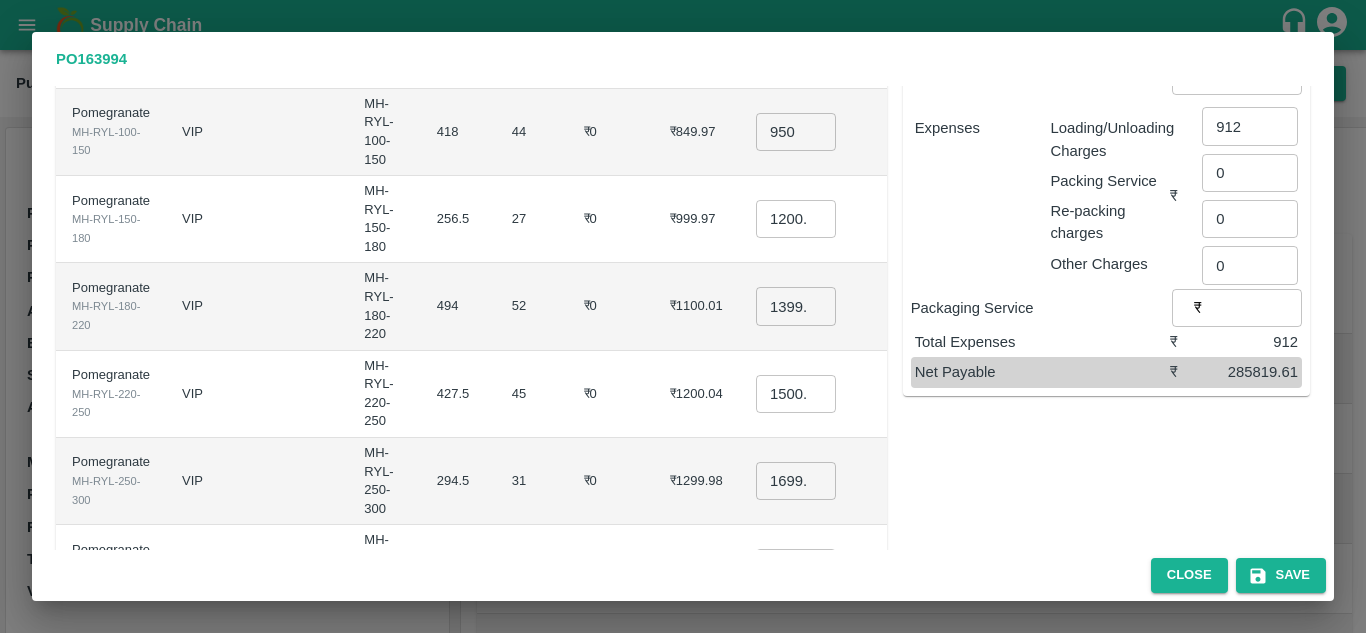 scroll, scrollTop: 250, scrollLeft: 0, axis: vertical 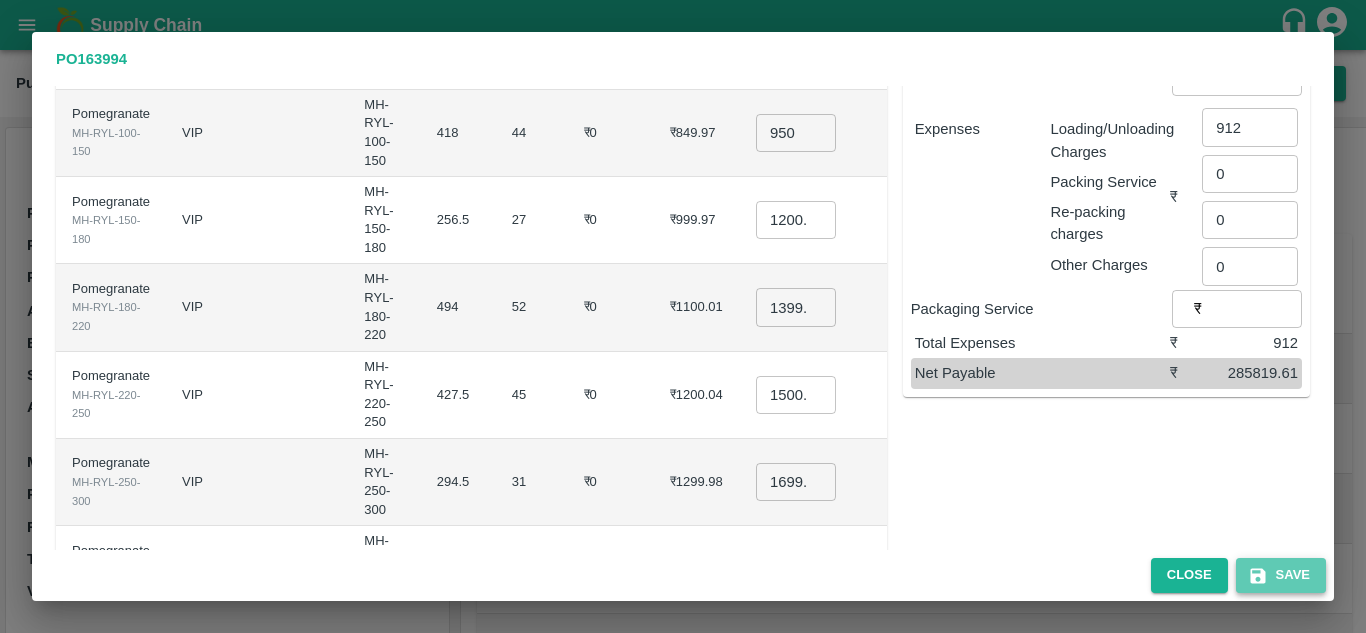 click on "Save" at bounding box center (1281, 575) 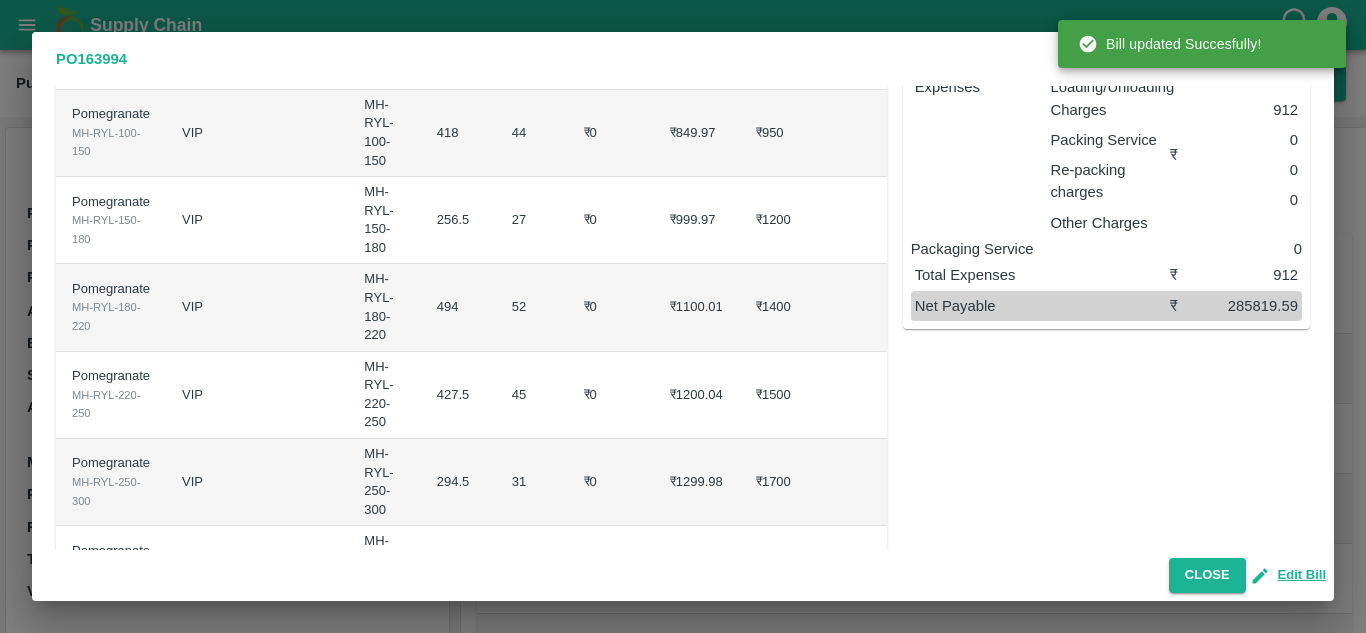 scroll, scrollTop: 0, scrollLeft: 0, axis: both 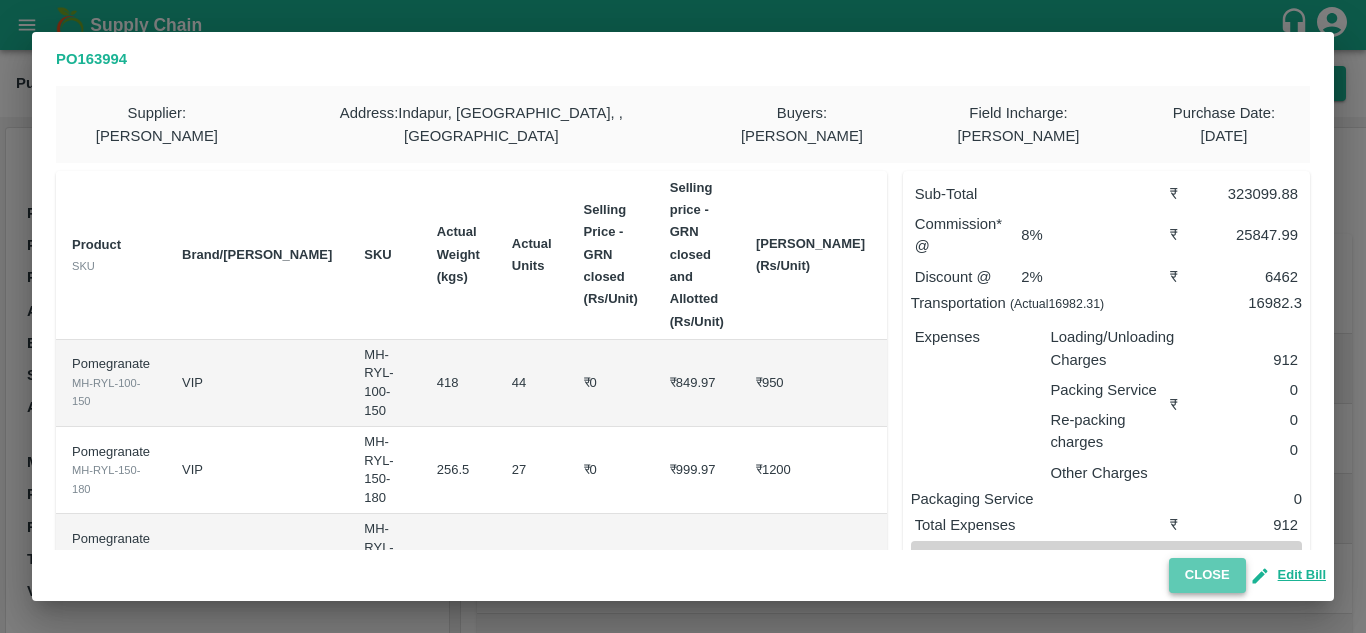 click on "Close" at bounding box center (1207, 575) 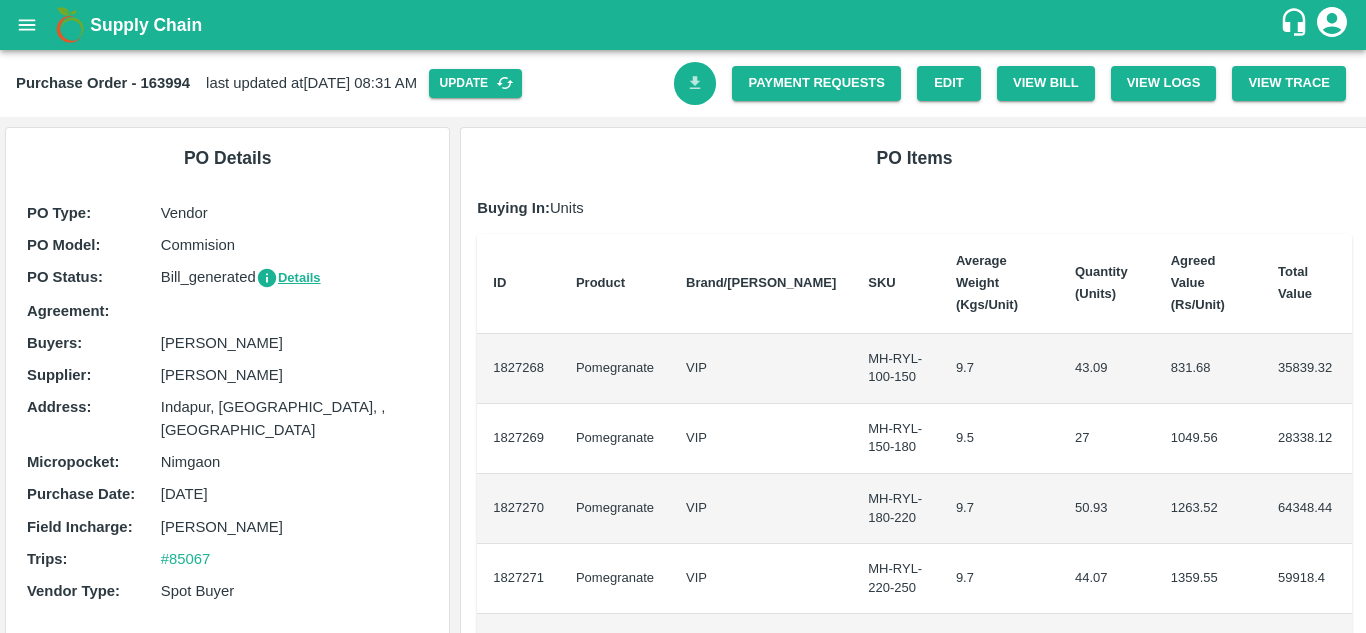 click 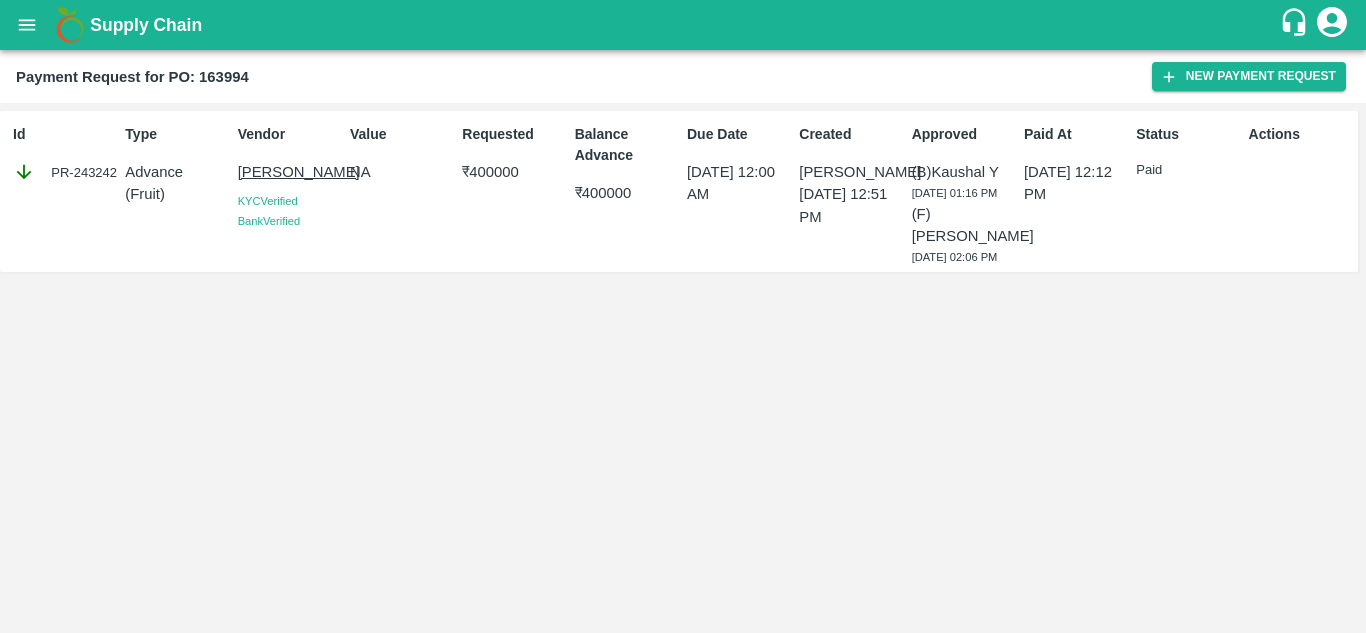 scroll, scrollTop: 0, scrollLeft: 0, axis: both 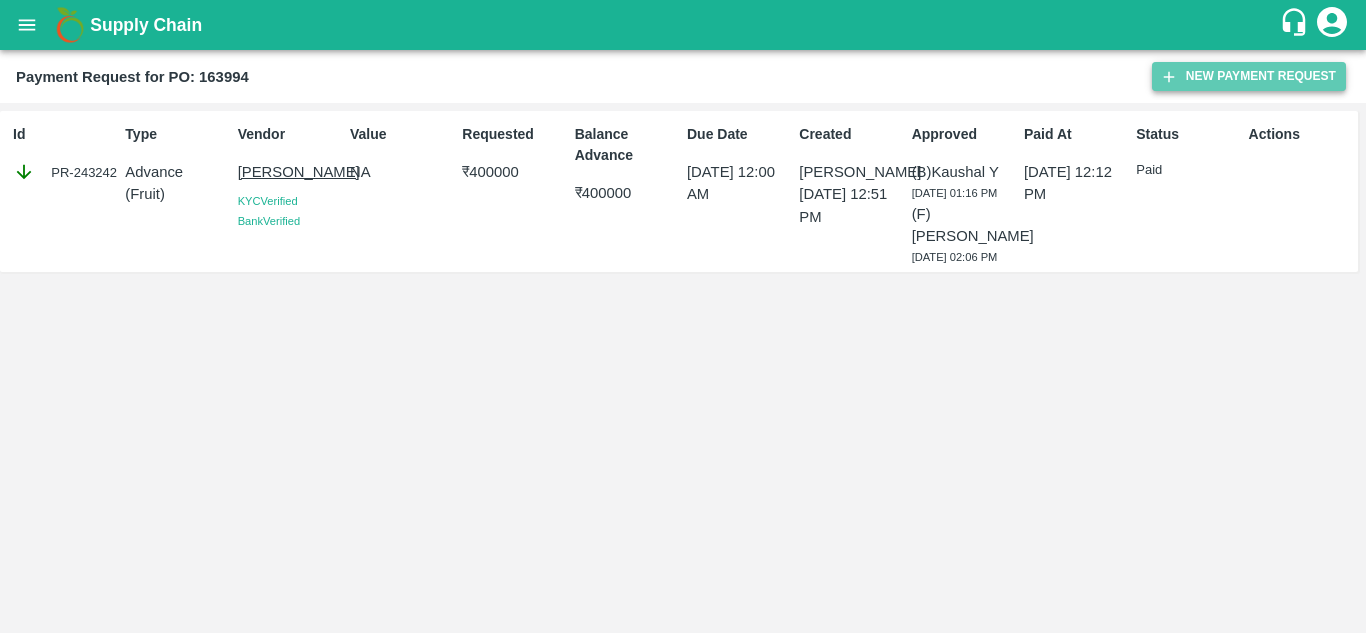 click on "New Payment Request" at bounding box center [1249, 76] 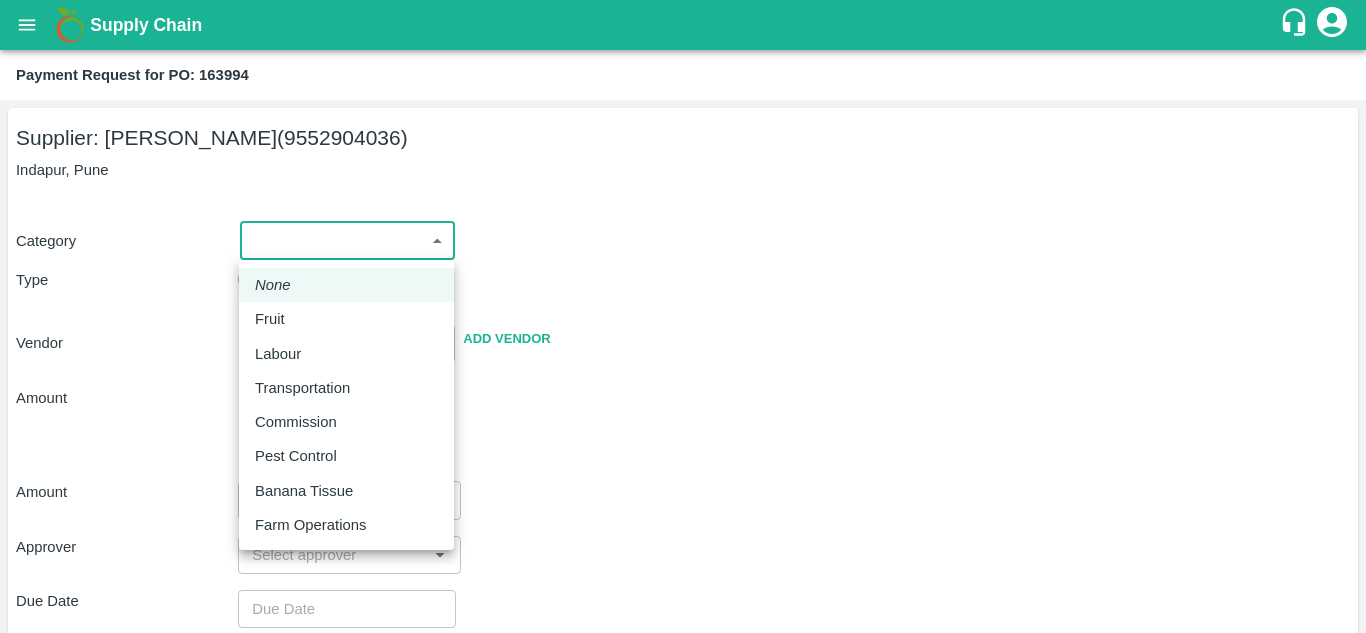 click on "Supply Chain Payment Request for PO: 163994 Supplier:    SHIVAJI RAJARAM AVACHAR  (9552904036) Indapur, Pune Category ​ ​ Type Advance Bill Vendor ​ Add Vendor Amount Total value Per Kg ​ Amount ​ Approver ​ Due Date ​  Priority  Low  High Comment x ​ Attach bill Cancel Save Jeewana CC Avinash kumar Logout None Fruit Labour Transportation Commission Pest Control Banana Tissue Farm Operations" at bounding box center [683, 316] 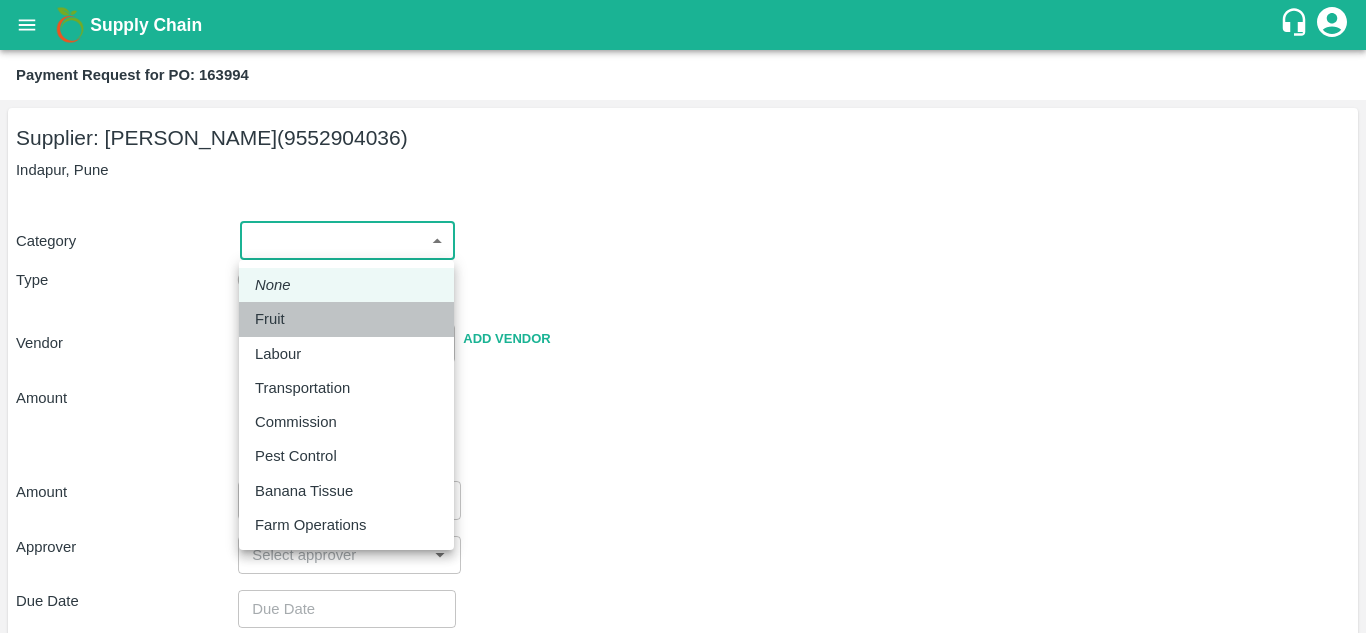 click on "Fruit" at bounding box center (346, 319) 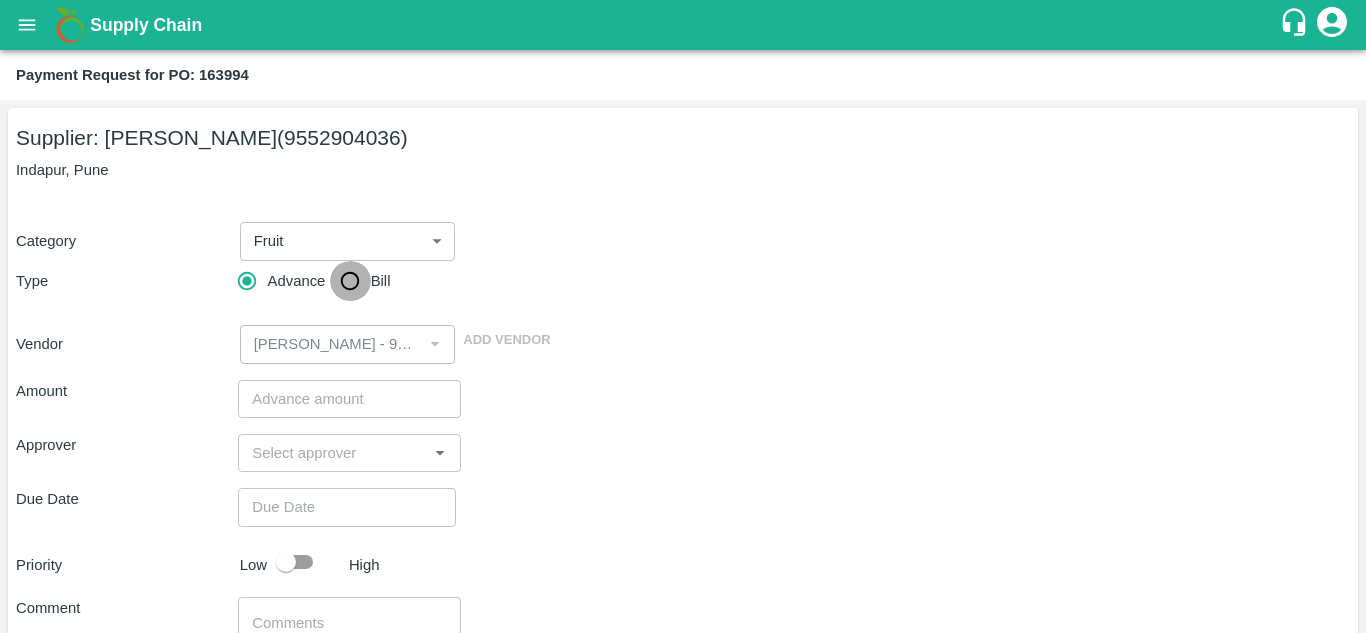 click on "Bill" at bounding box center [350, 281] 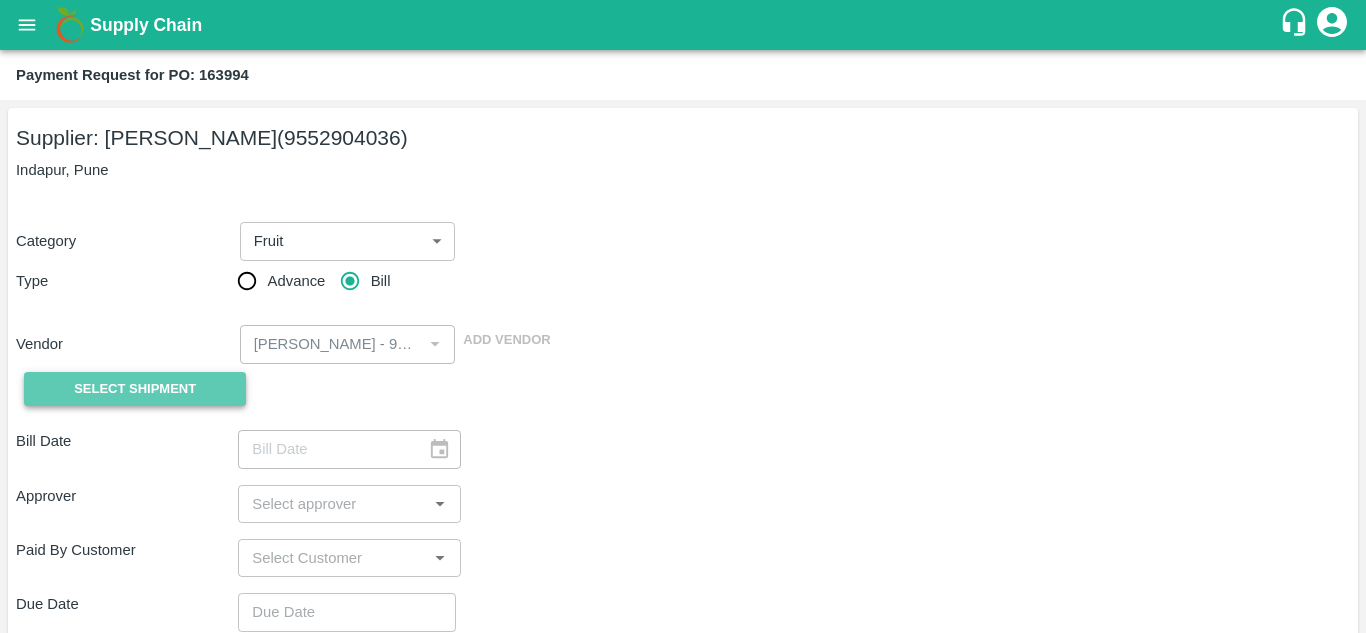 click on "Select Shipment" at bounding box center (135, 389) 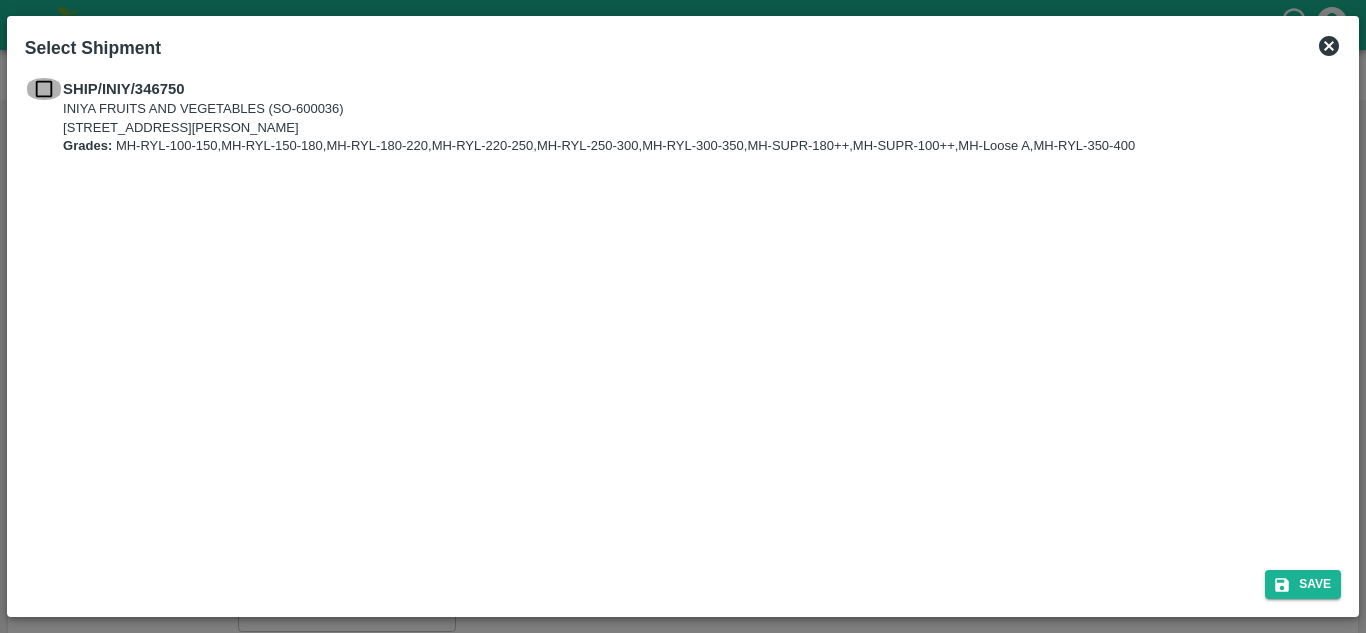 click at bounding box center [44, 89] 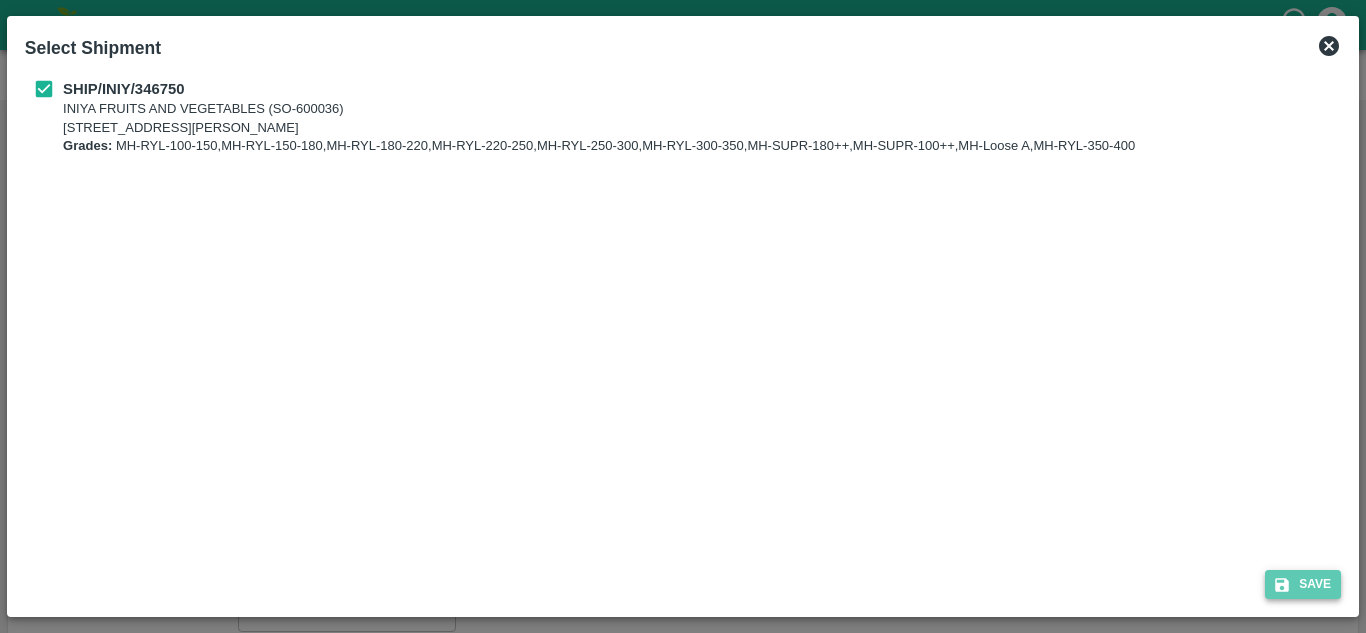 click 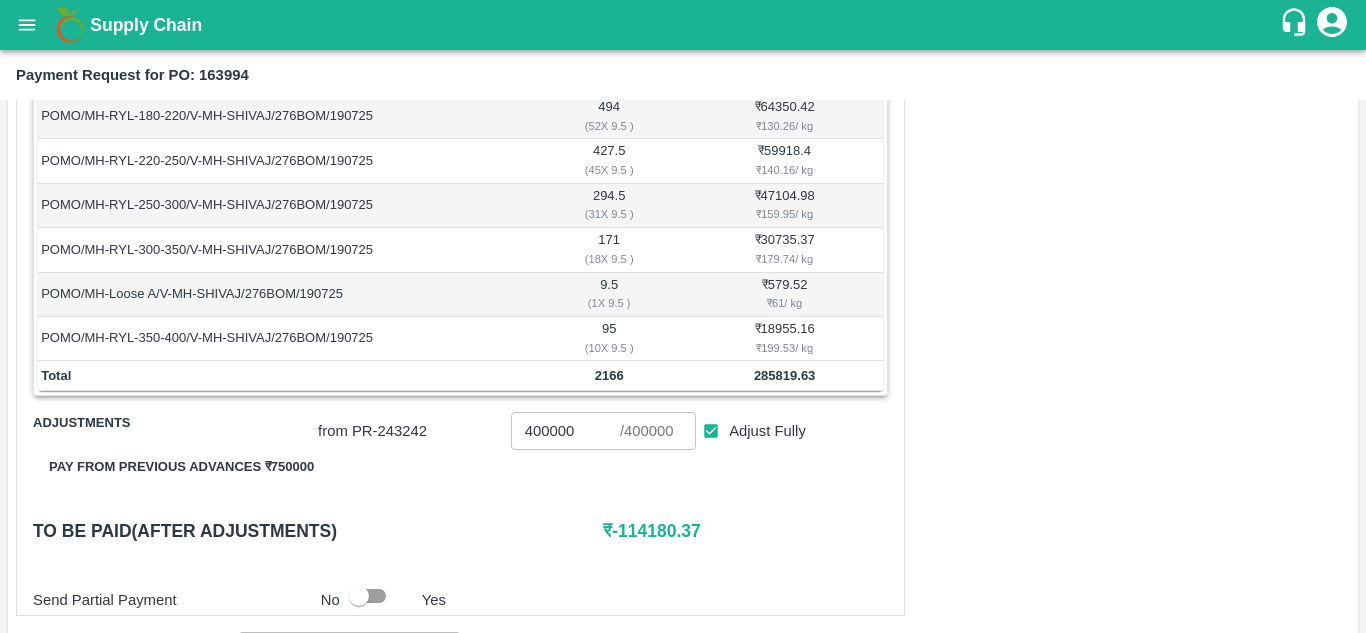 scroll, scrollTop: 471, scrollLeft: 0, axis: vertical 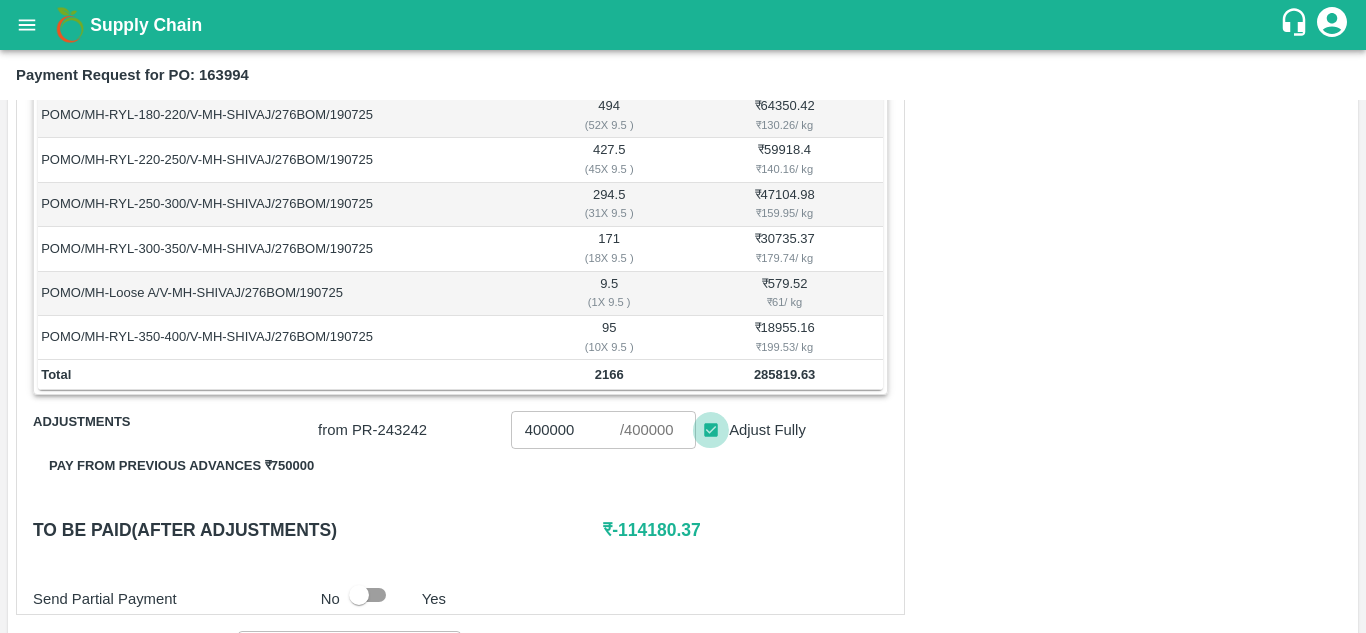 click on "Adjust Fully" at bounding box center (711, 430) 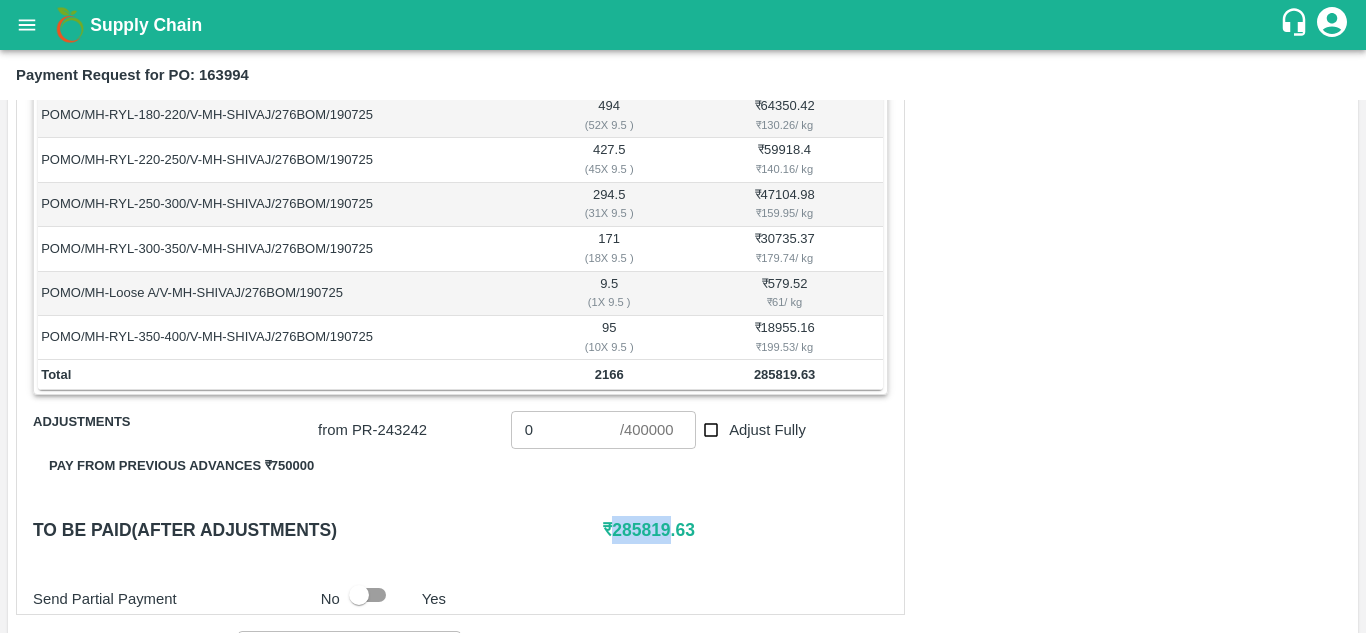drag, startPoint x: 613, startPoint y: 529, endPoint x: 673, endPoint y: 534, distance: 60.207973 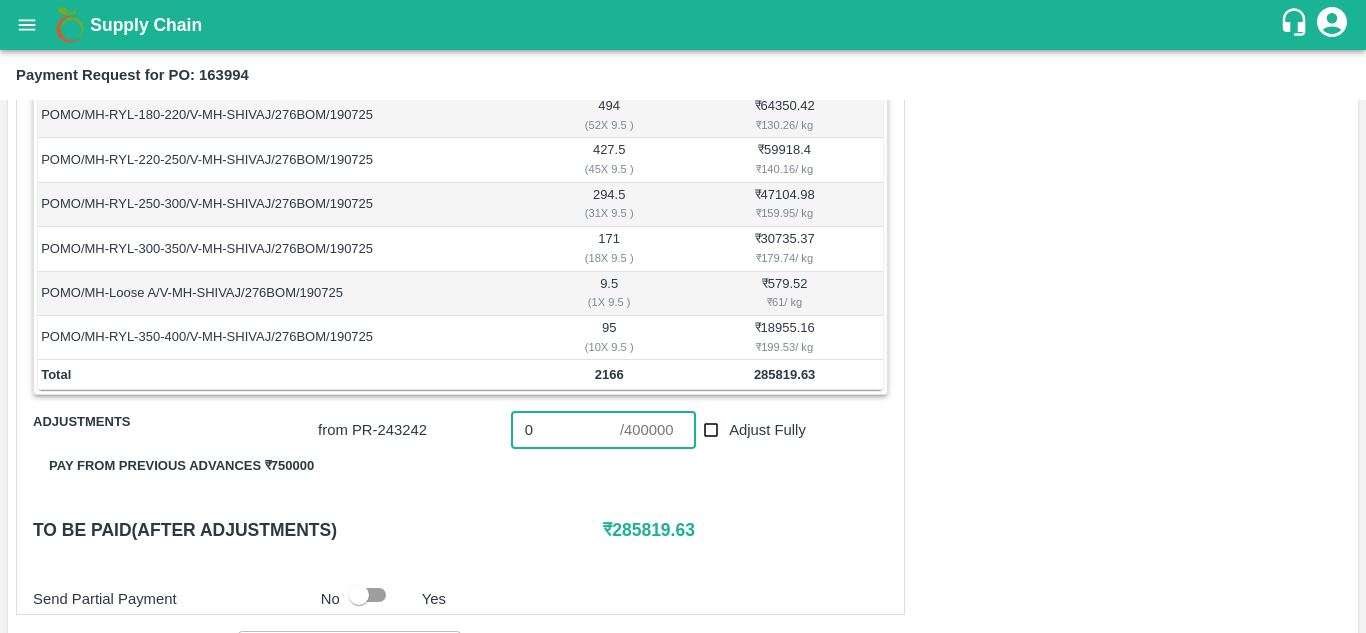 click on "0" at bounding box center [565, 430] 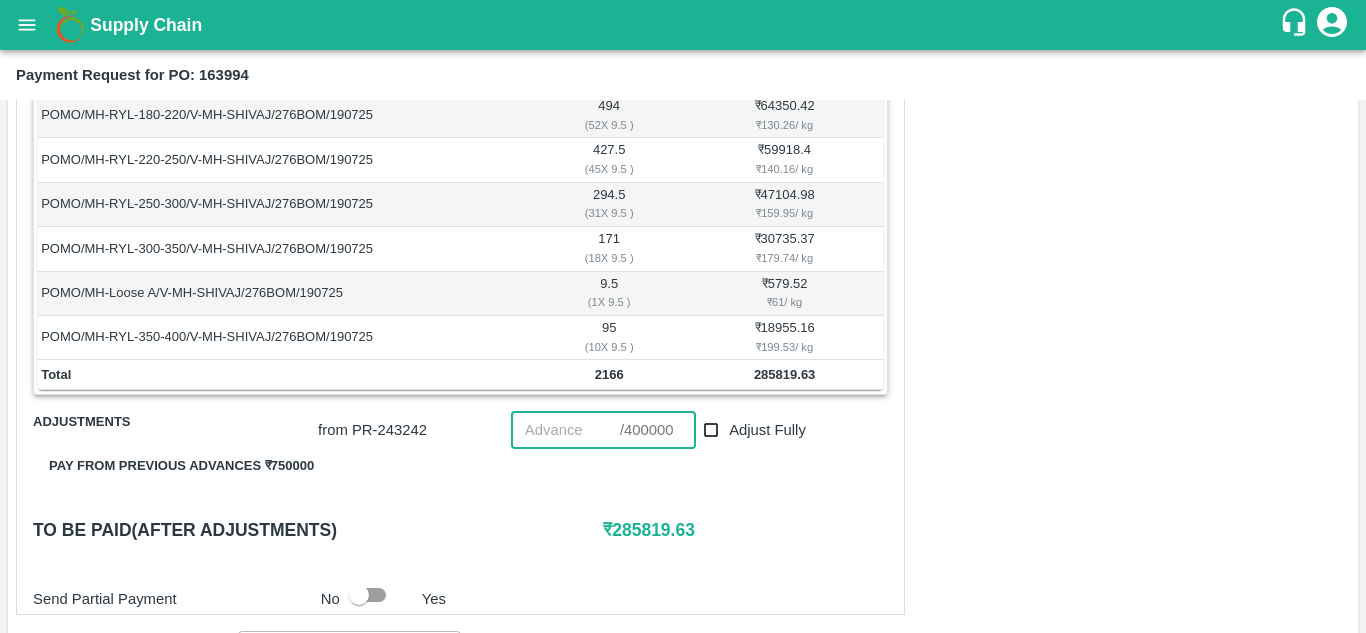 paste on "285819" 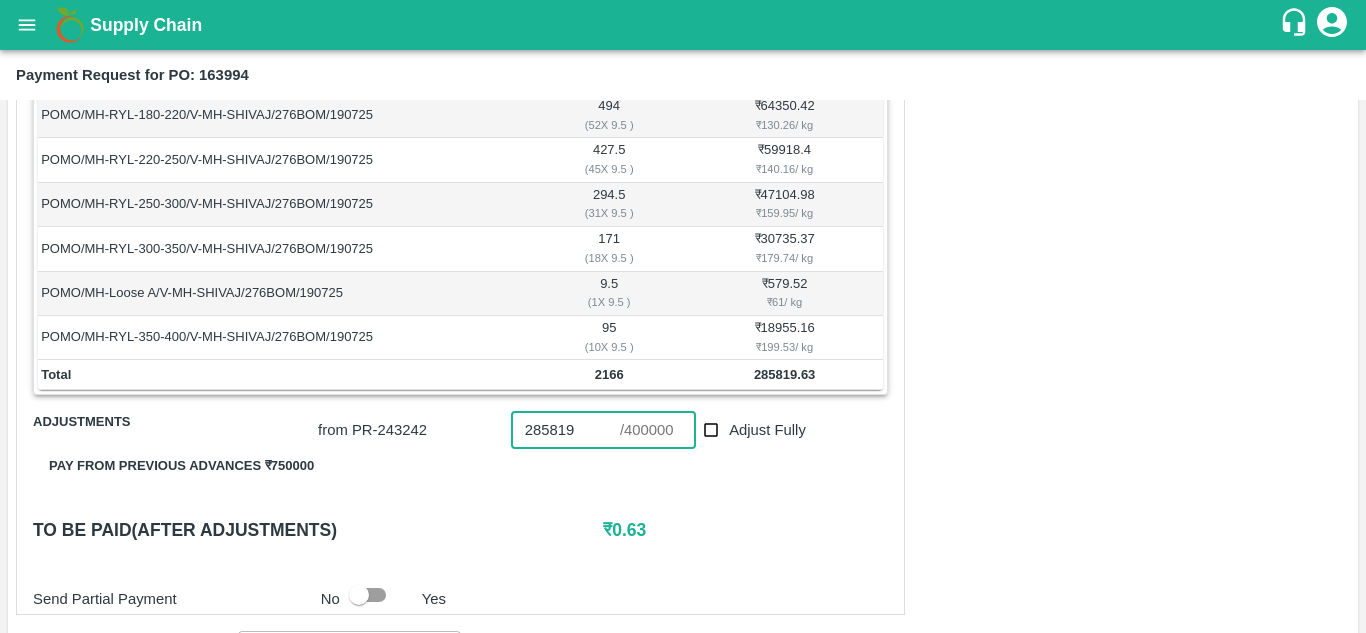 type on "285819" 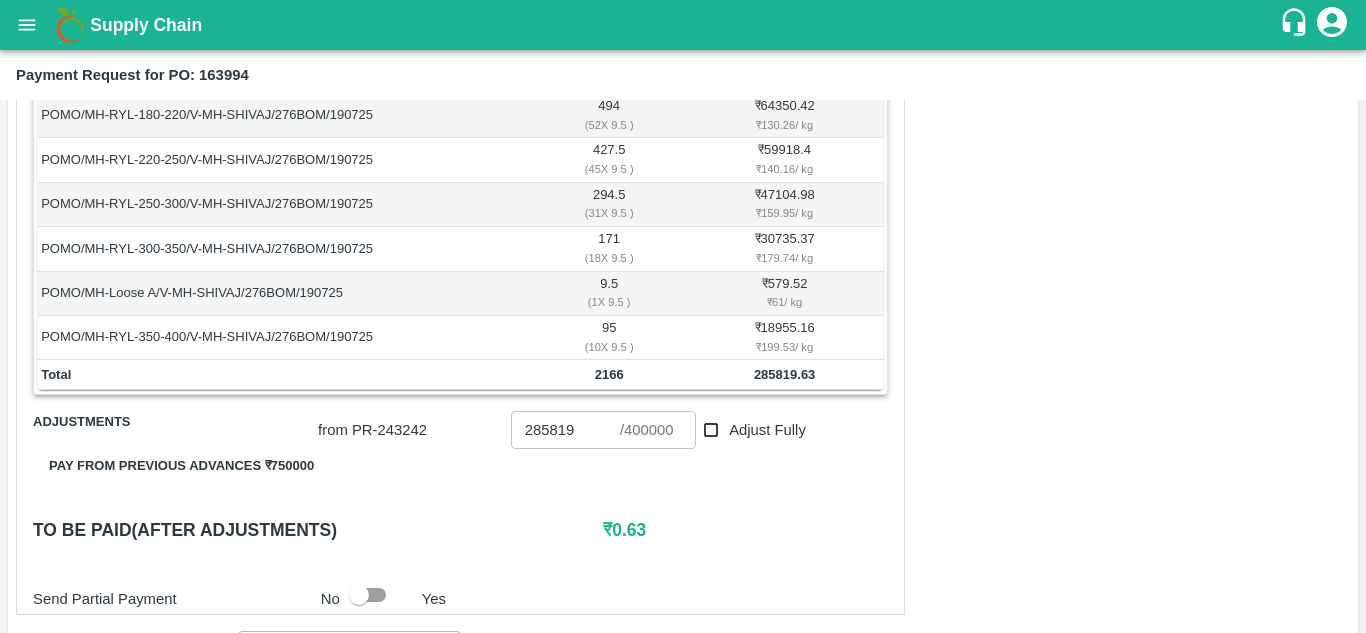 click on "To be paid(After adjustments)" at bounding box center [318, 530] 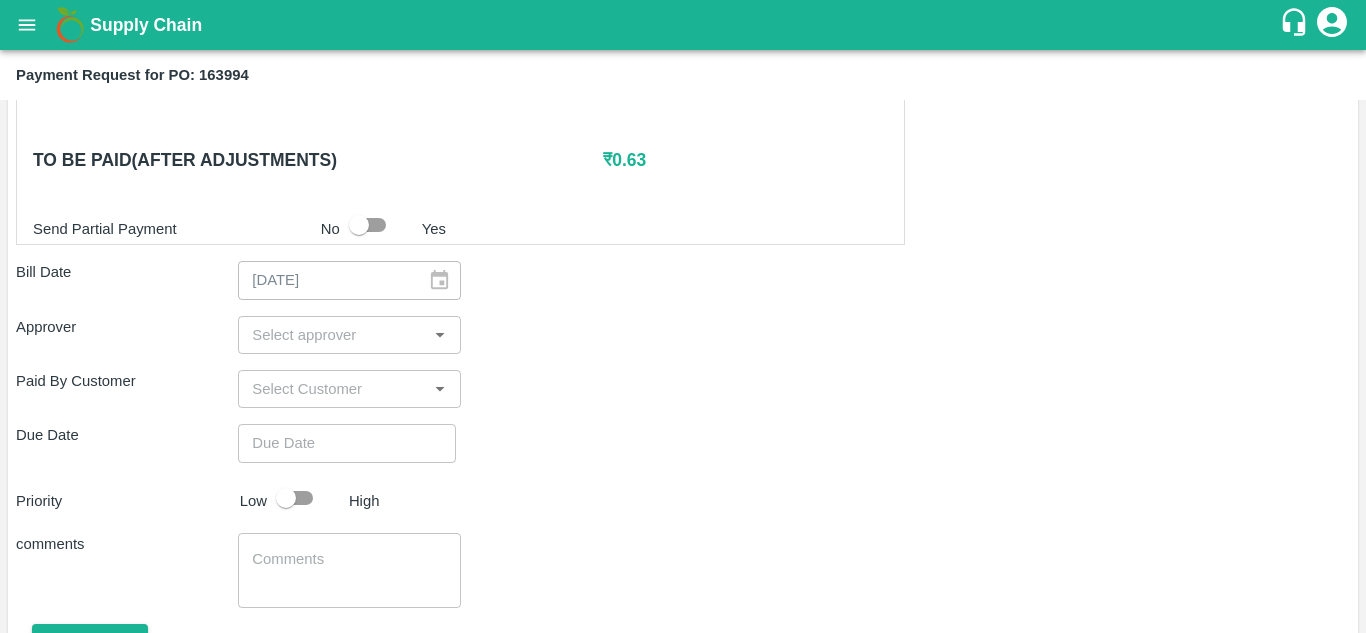 scroll, scrollTop: 842, scrollLeft: 0, axis: vertical 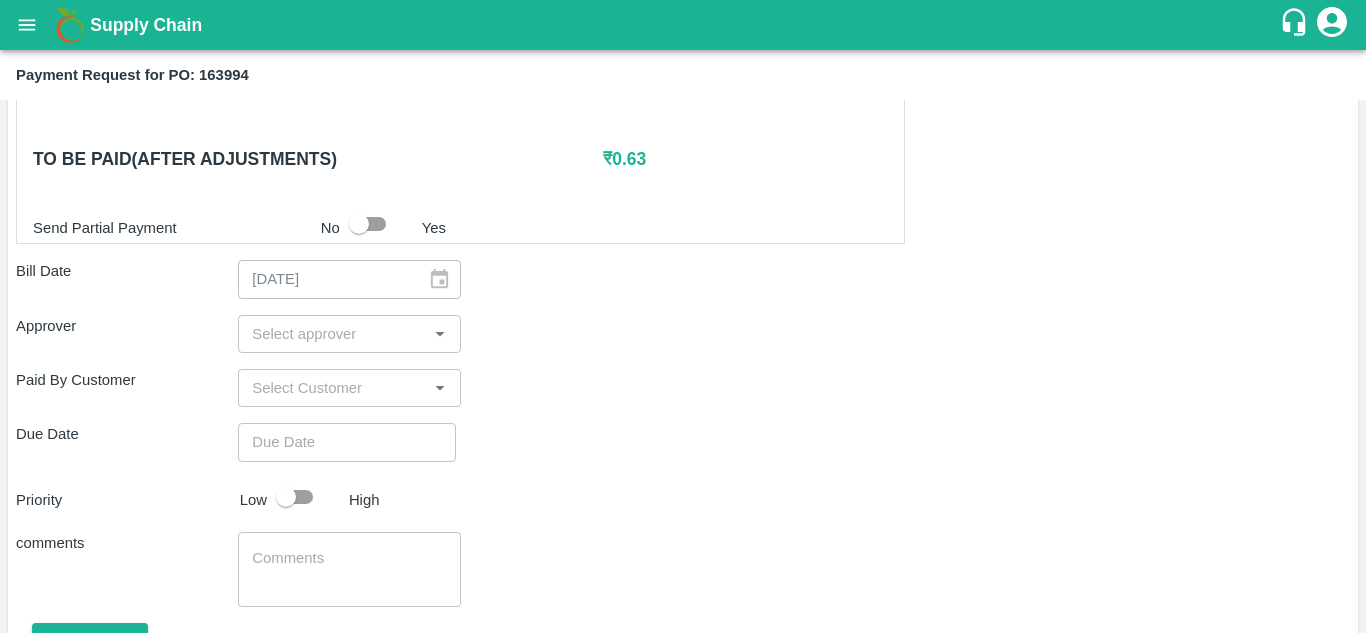 click on "​" at bounding box center [349, 334] 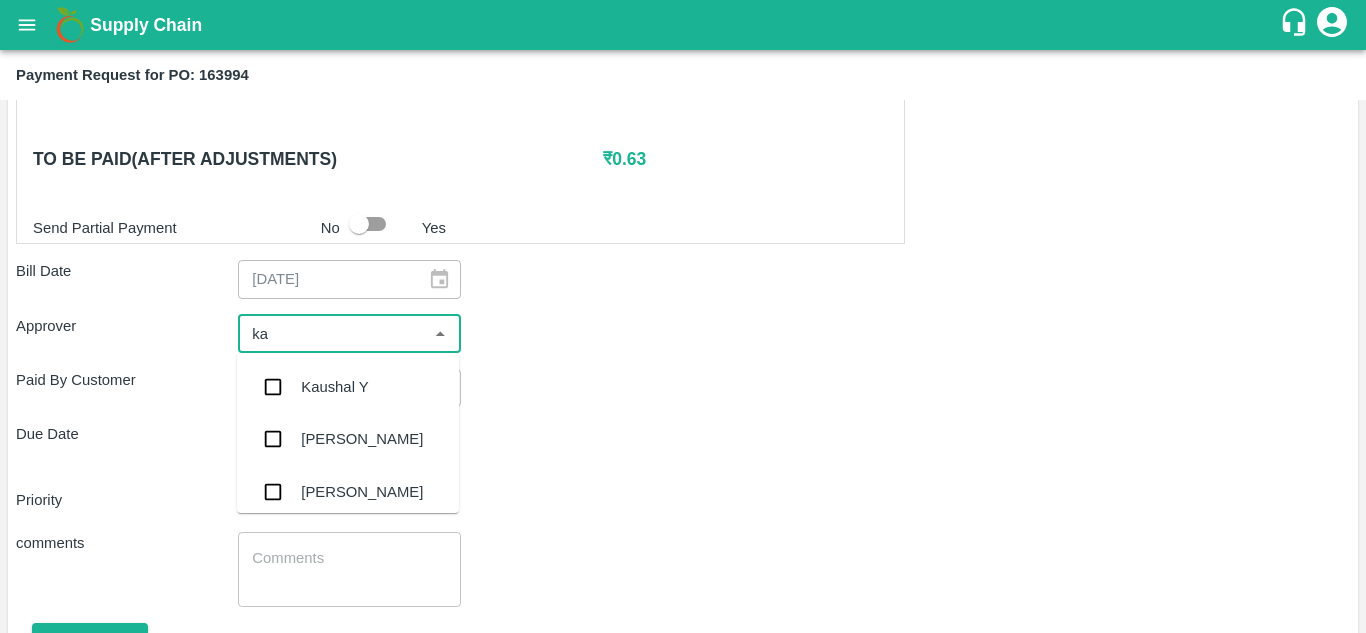 type on "kau" 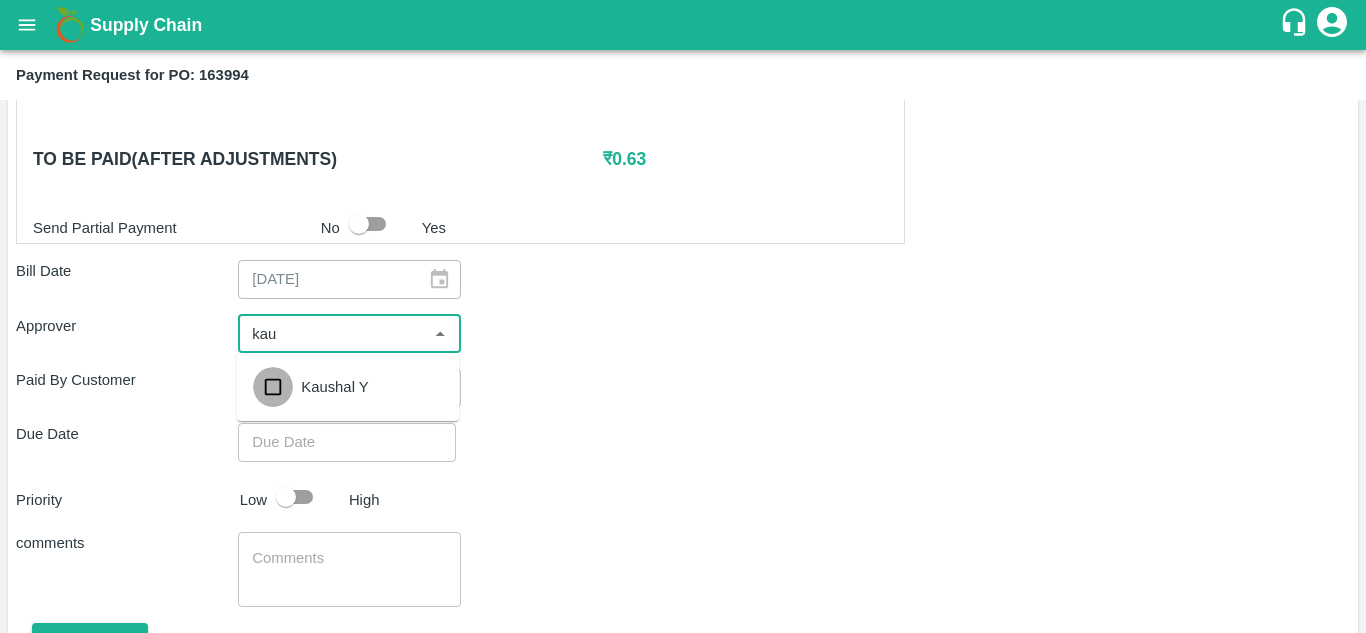 click at bounding box center [273, 387] 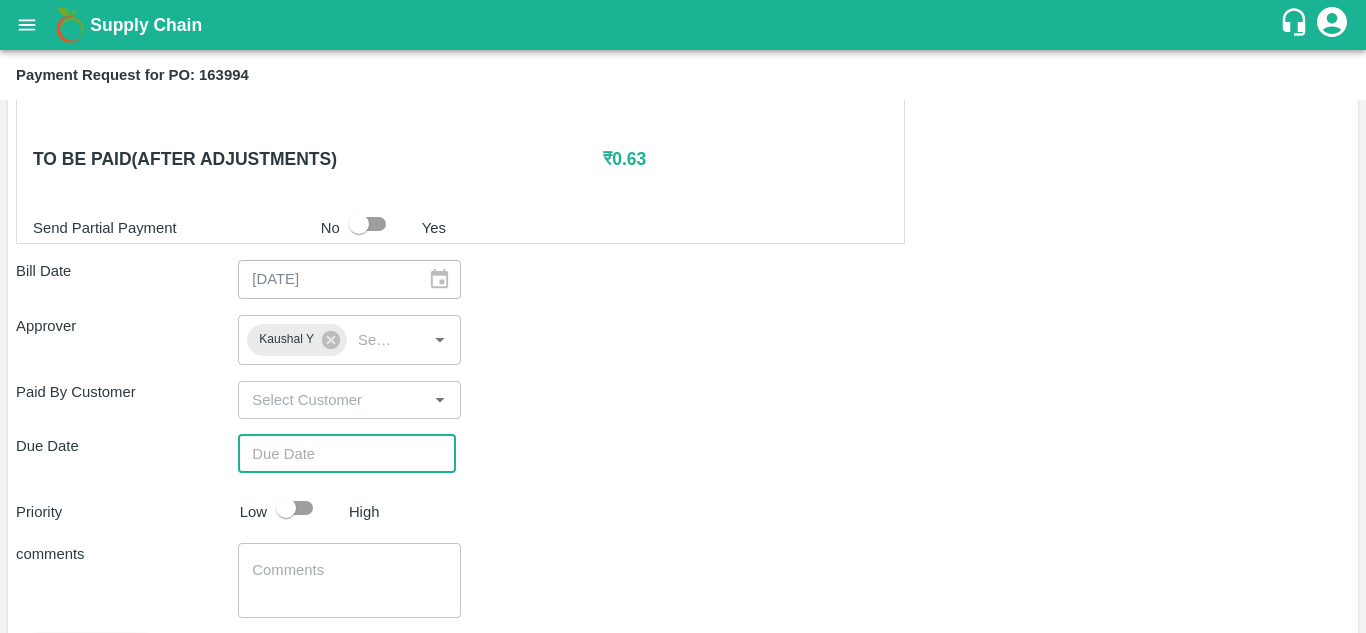 type on "DD/MM/YYYY hh:mm aa" 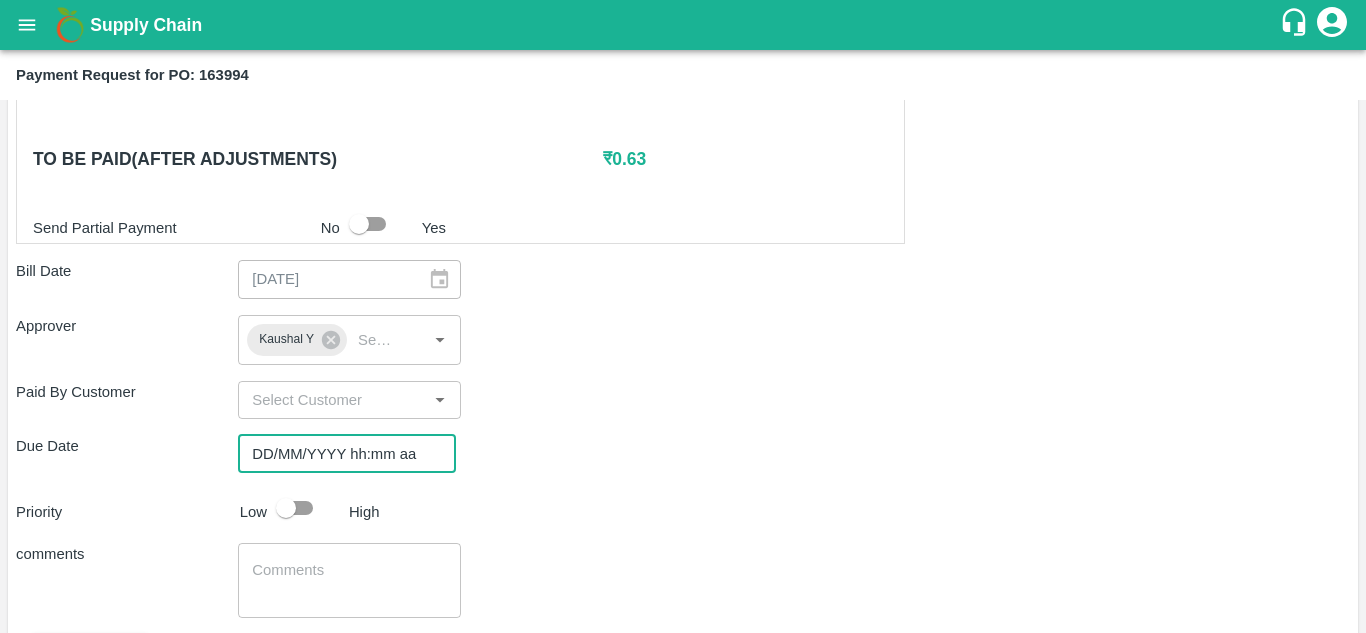 click on "DD/MM/YYYY hh:mm aa" at bounding box center [340, 454] 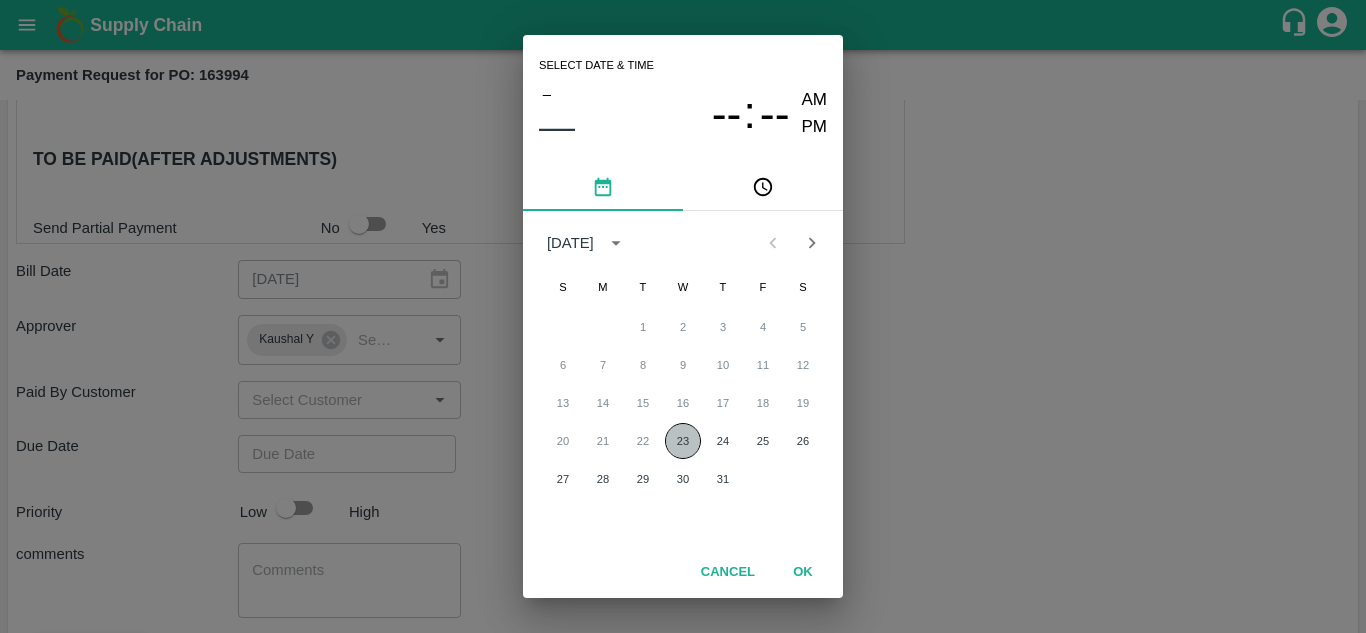 click on "23" at bounding box center [683, 441] 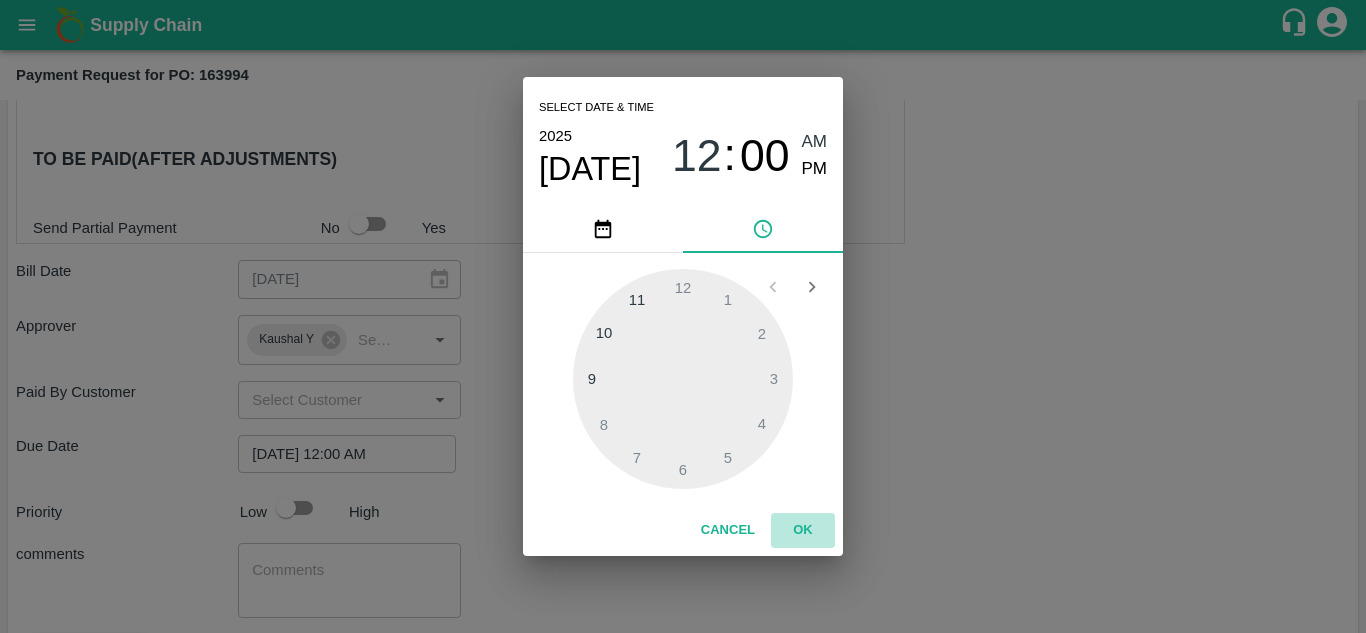 click on "OK" at bounding box center [803, 530] 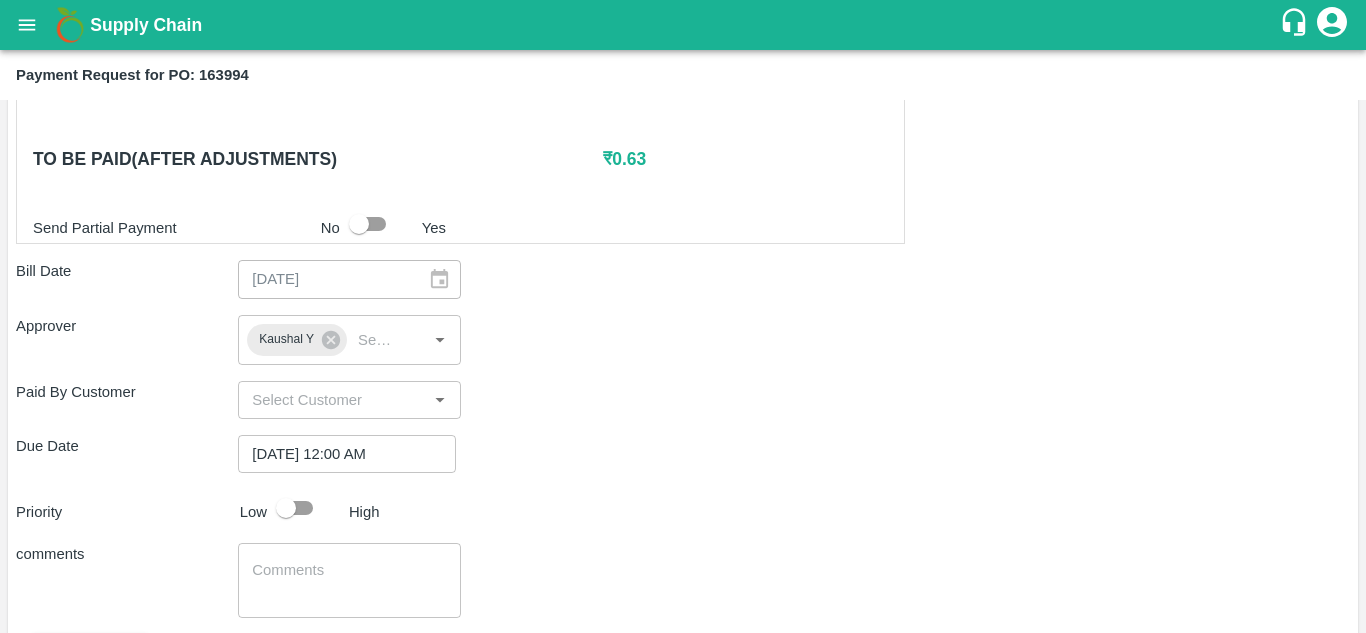 click on "Shipment -  SHIP/INIY/346750 Lots (Labels) Weight (Kgs) Total Price (₹) POMO/MH-RYL-100-150/V-MH-SHIVAJ/276BOM/190725   418 ( 44  X   9.5   ) ₹ 35838.69 ₹ 85.74  / kg POMO/MH-RYL-150-180/V-MH-SHIVAJ/276BOM/190725   256.5 ( 27  X   9.5   ) ₹ 28337.09 ₹ 110.48  / kg POMO/MH-RYL-180-220/V-MH-SHIVAJ/276BOM/190725   494 ( 52  X   9.5   ) ₹ 64350.42 ₹ 130.26  / kg POMO/MH-RYL-220-250/V-MH-SHIVAJ/276BOM/190725   427.5 ( 45  X   9.5   ) ₹ 59918.4 ₹ 140.16  / kg POMO/MH-RYL-250-300/V-MH-SHIVAJ/276BOM/190725   294.5 ( 31  X   9.5   ) ₹ 47104.98 ₹ 159.95  / kg POMO/MH-RYL-300-350/V-MH-SHIVAJ/276BOM/190725   171 ( 18  X   9.5   ) ₹ 30735.37 ₹ 179.74  / kg POMO/MH-Loose A/V-MH-SHIVAJ/276BOM/190725   9.5 ( 1  X   9.5   ) ₹ 579.52 ₹ 61  / kg POMO/MH-RYL-350-400/V-MH-SHIVAJ/276BOM/190725   95 ( 10  X   9.5   ) ₹ 18955.16 ₹ 199.53  / kg Total 2166 285819.63 Adjustments from PR- 243242 285819 ​ / 400000 ​ Adjust Fully Pay from previous advances ₹  750000 To be paid(After adjustments) No" at bounding box center (683, 145) 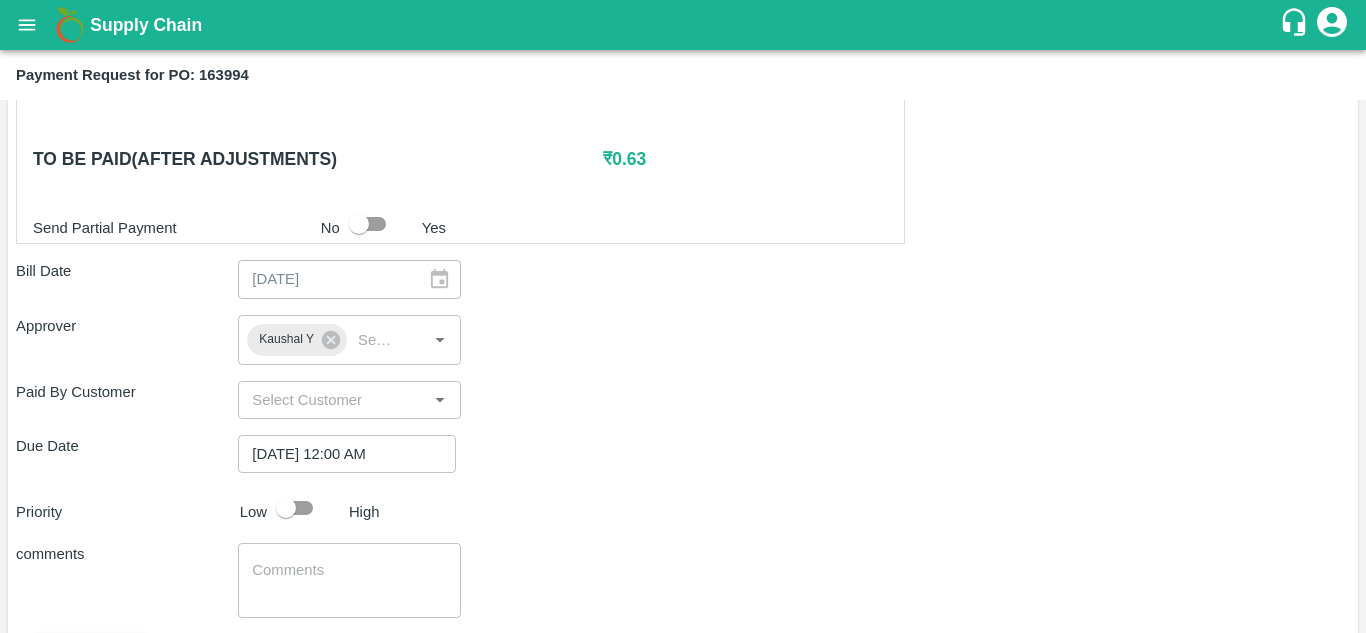 scroll, scrollTop: 953, scrollLeft: 0, axis: vertical 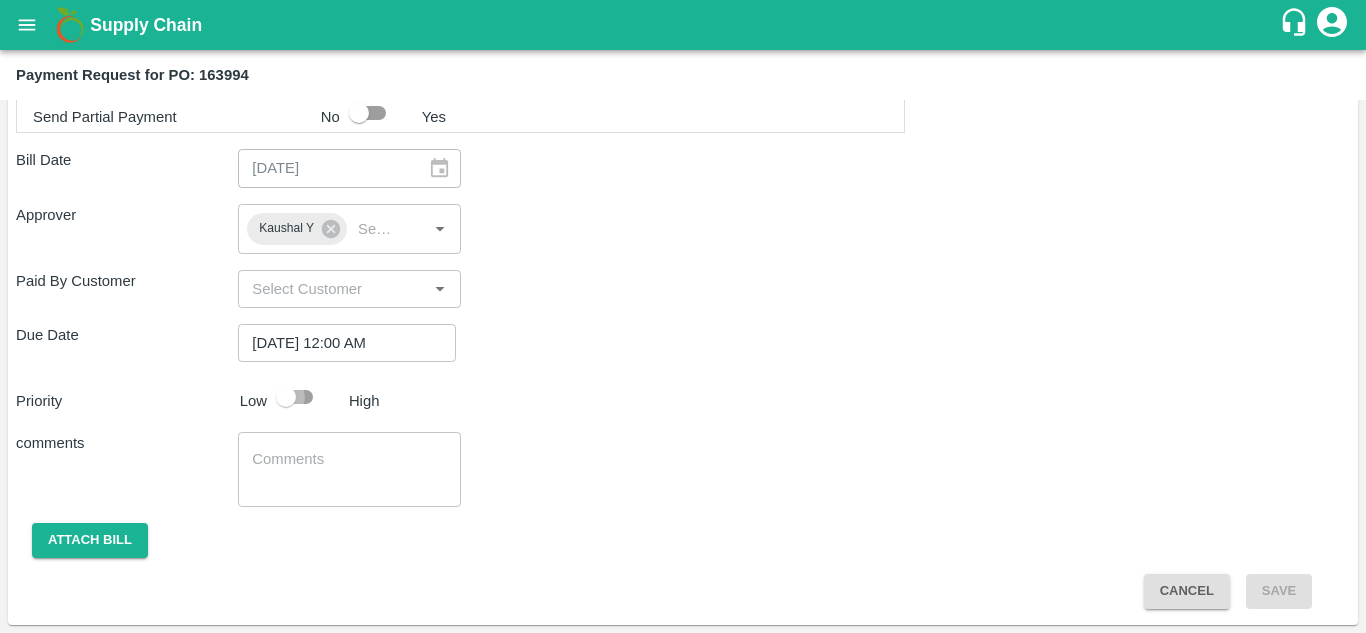 click at bounding box center [286, 397] 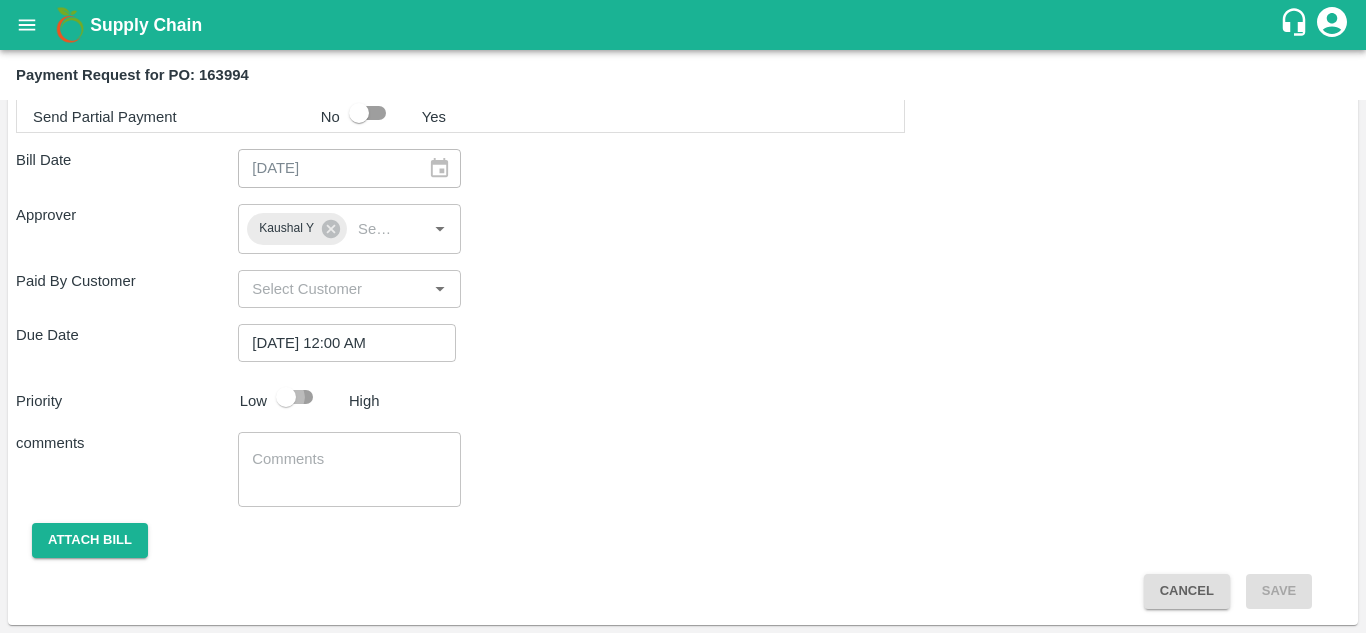 checkbox on "true" 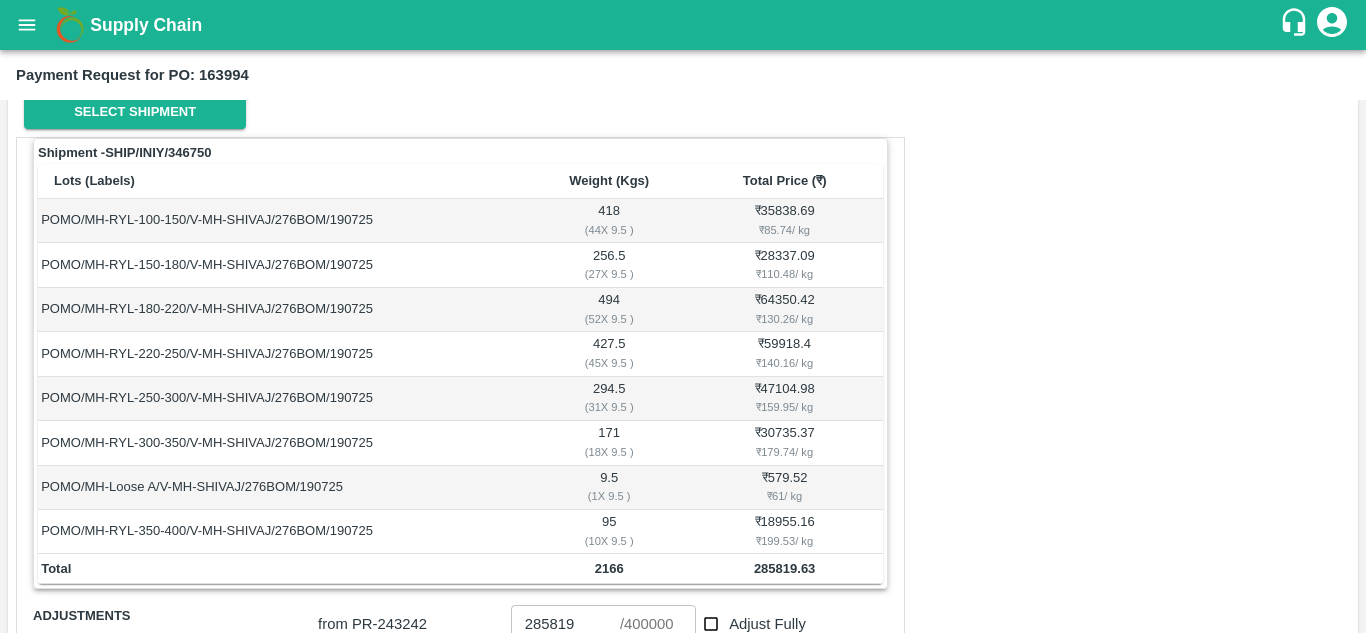 scroll, scrollTop: 276, scrollLeft: 0, axis: vertical 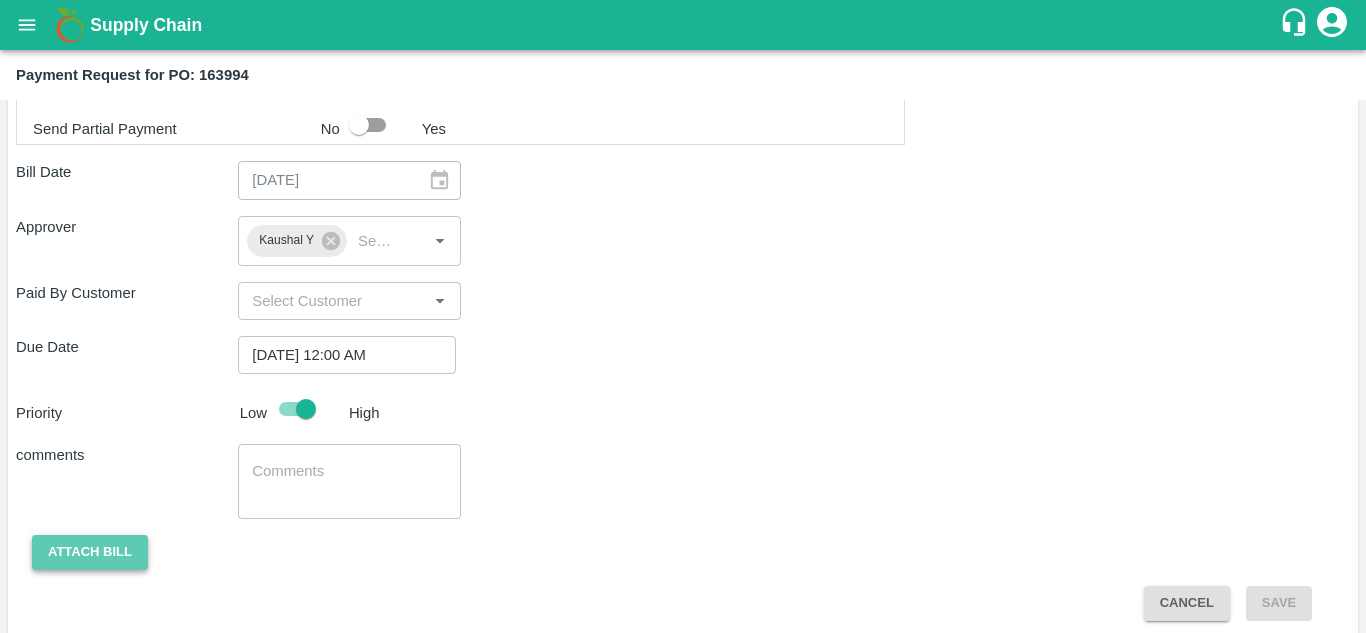 click on "Attach bill" at bounding box center [90, 552] 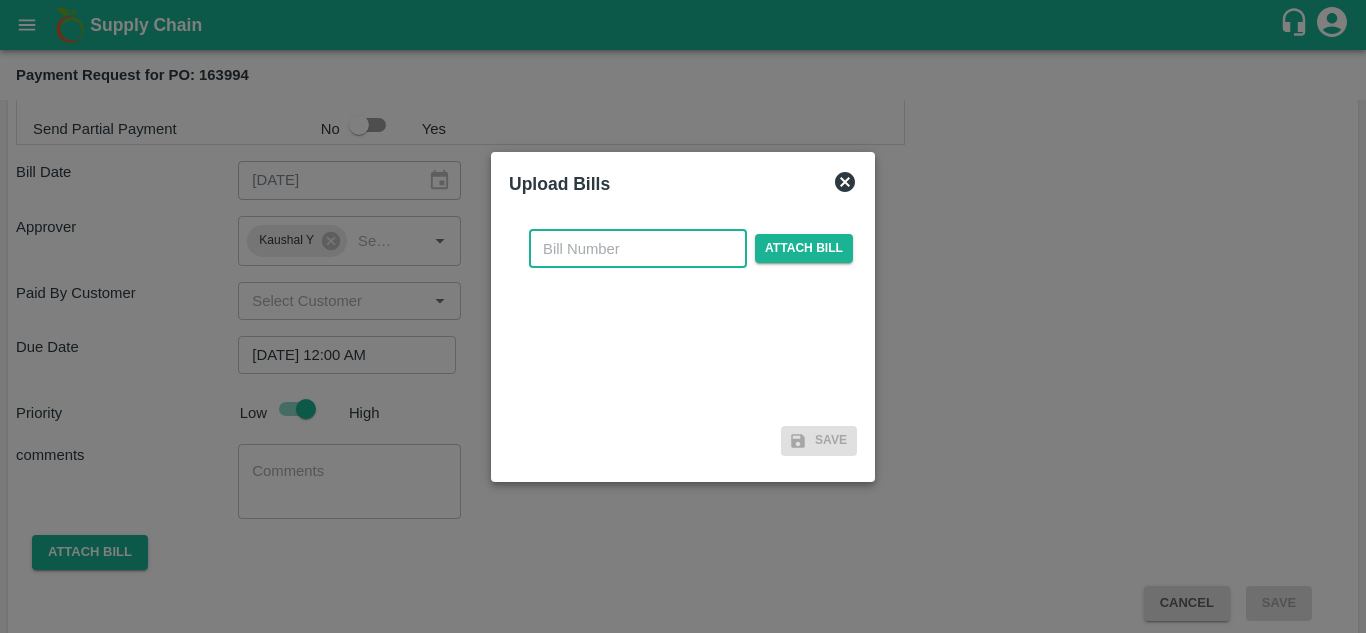 click at bounding box center (638, 249) 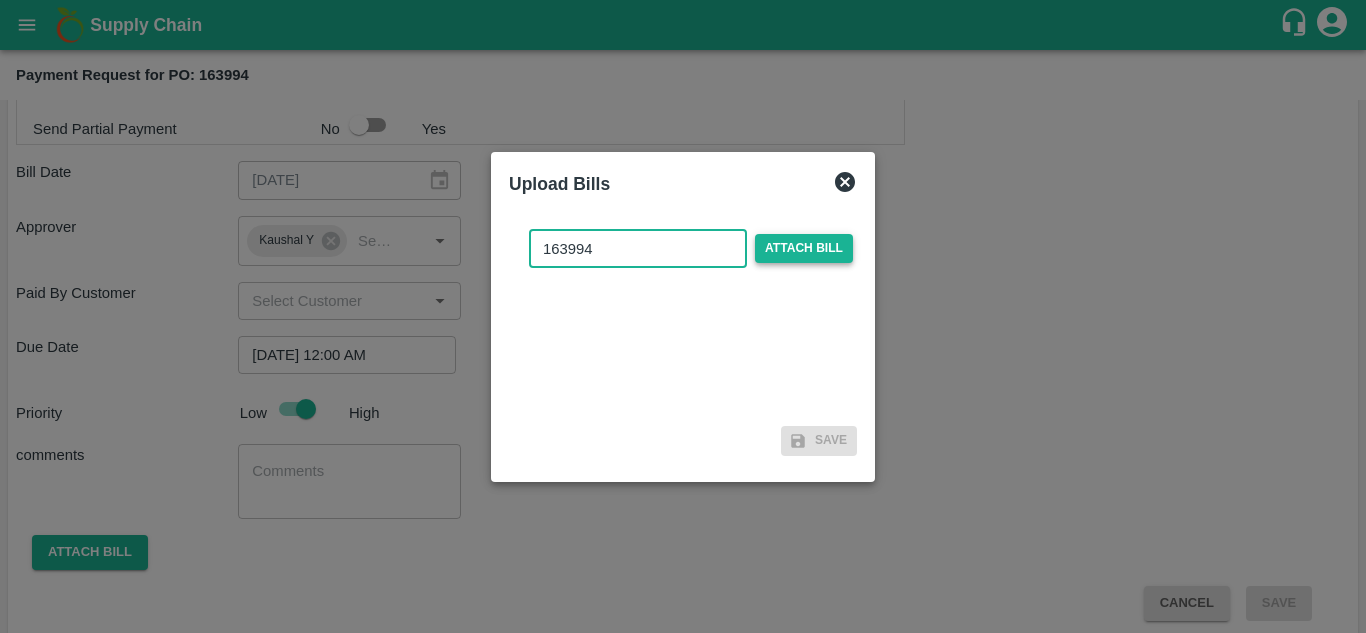 type on "163994" 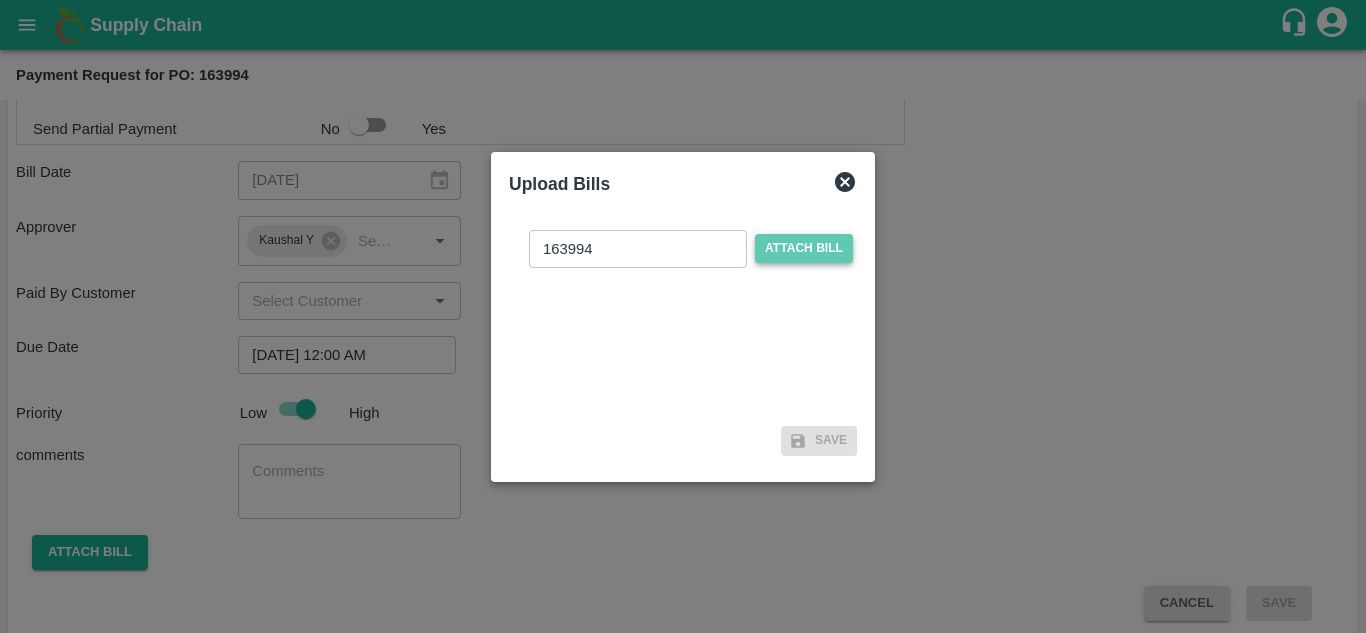 click on "Attach bill" at bounding box center (804, 248) 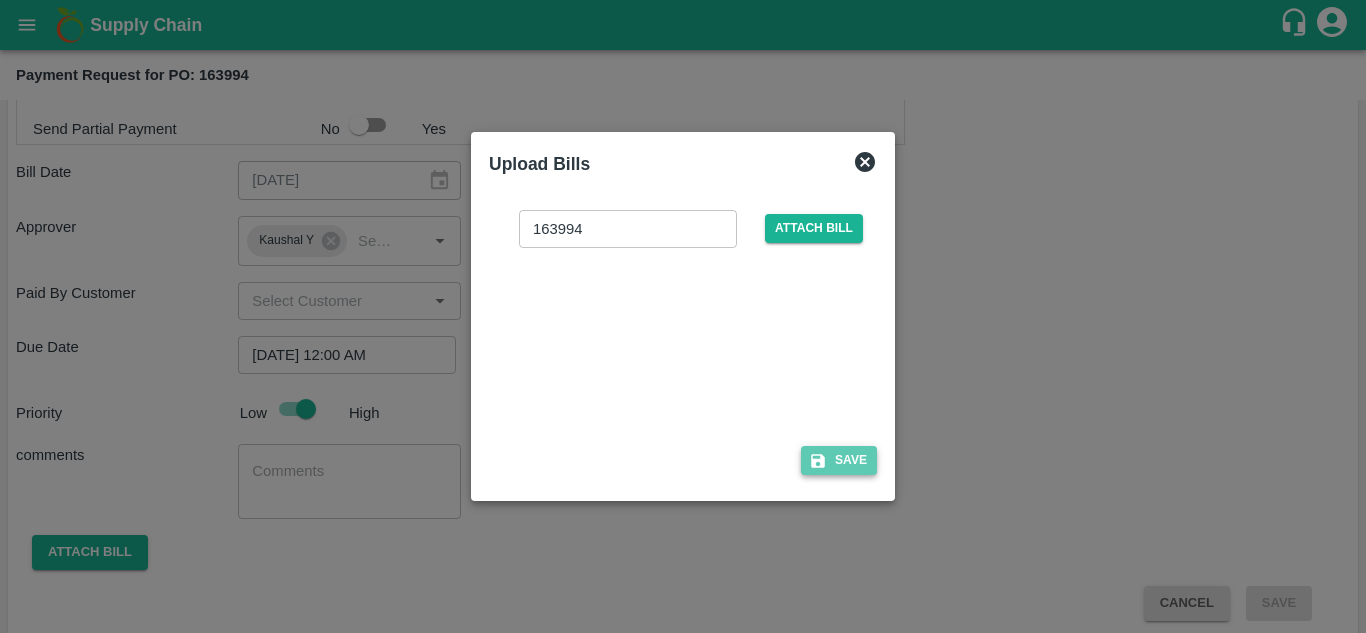 click 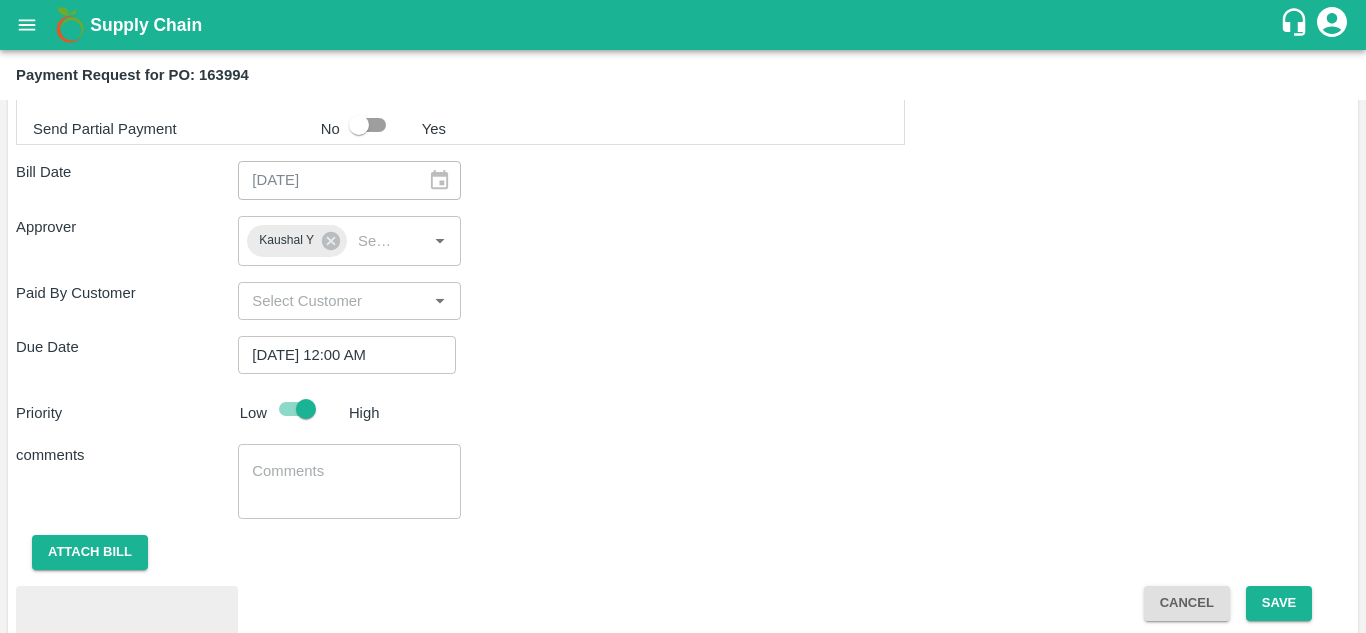 scroll, scrollTop: 1059, scrollLeft: 0, axis: vertical 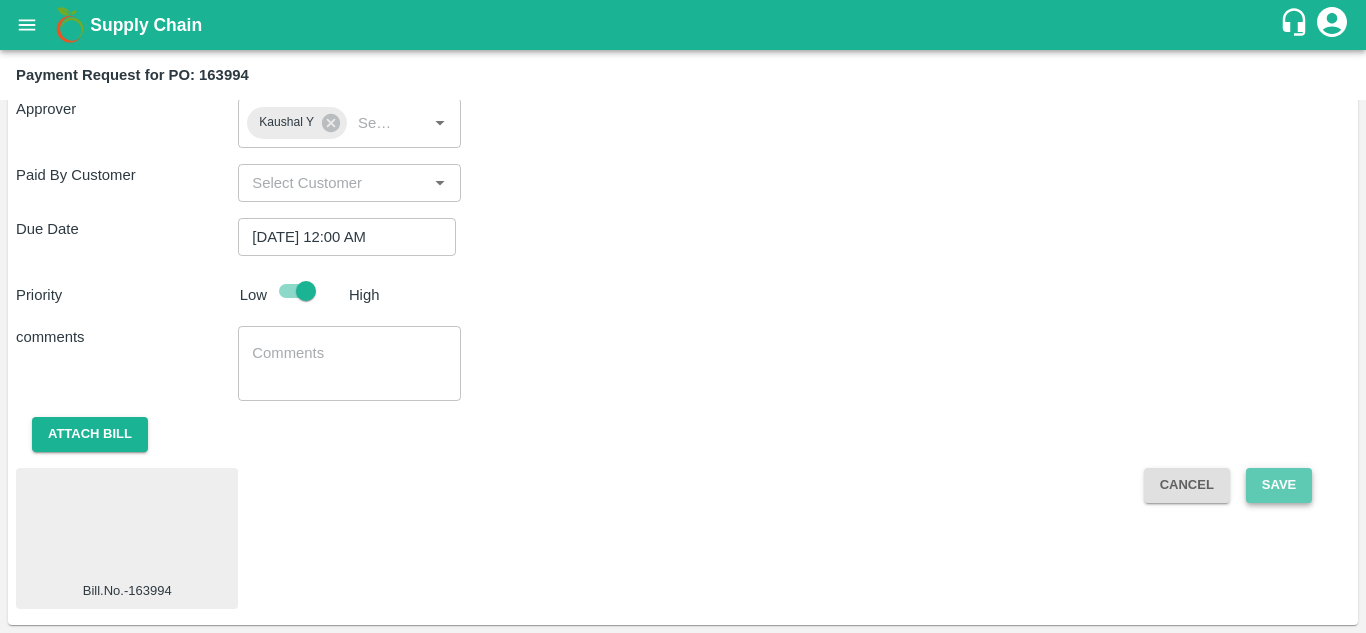click on "Save" at bounding box center [1279, 485] 